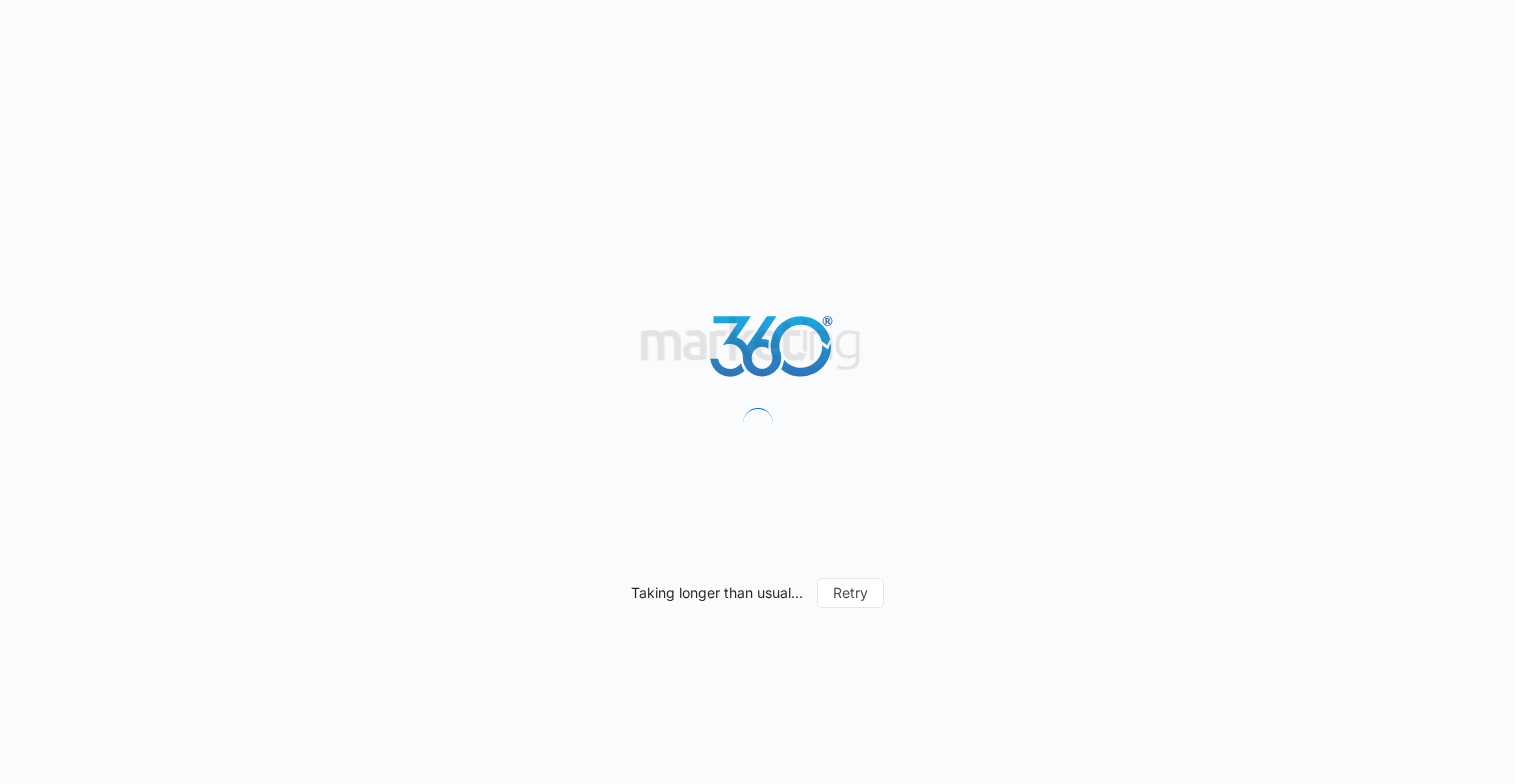 scroll, scrollTop: 0, scrollLeft: 0, axis: both 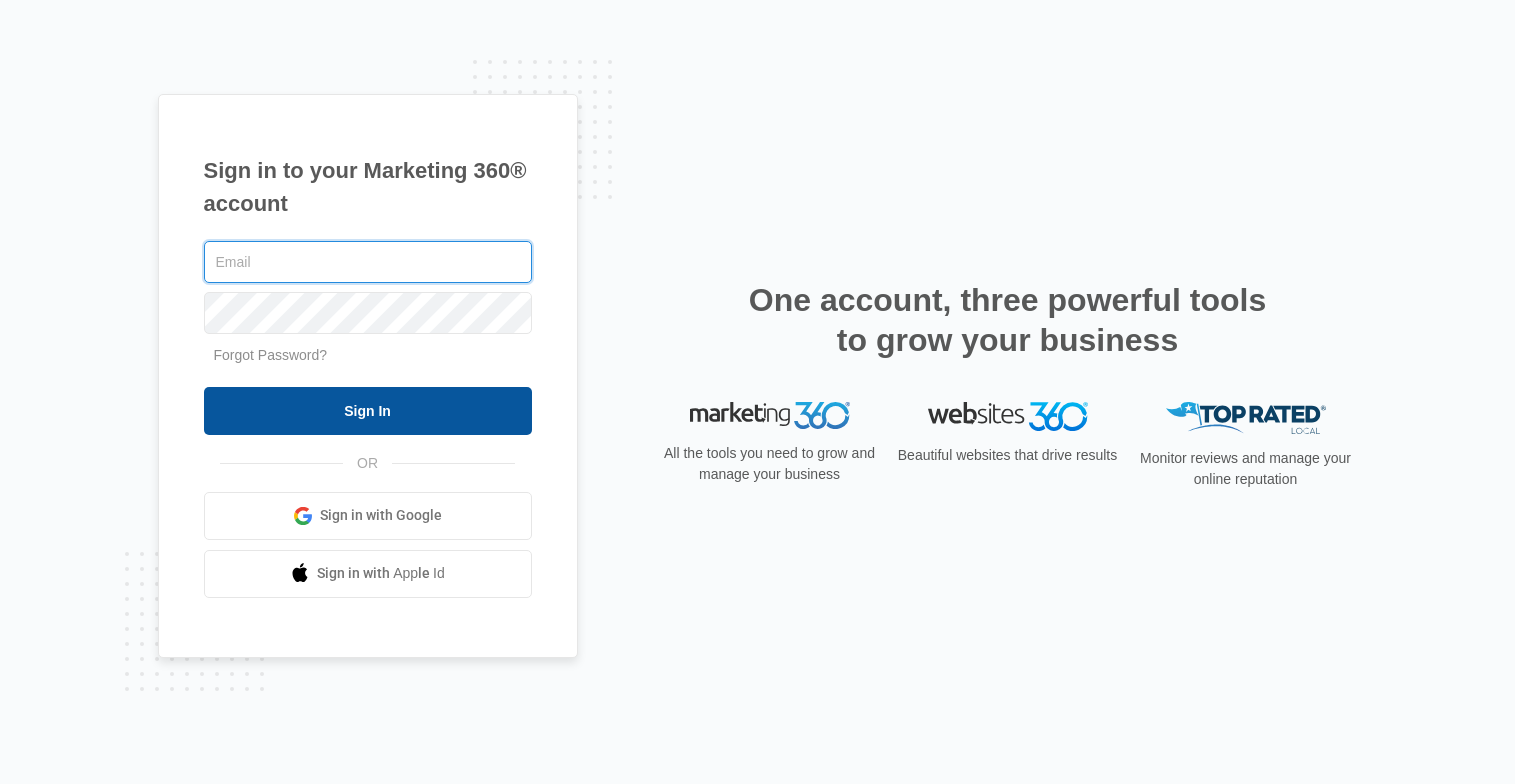 type on "omnisoundmusic@aol.com" 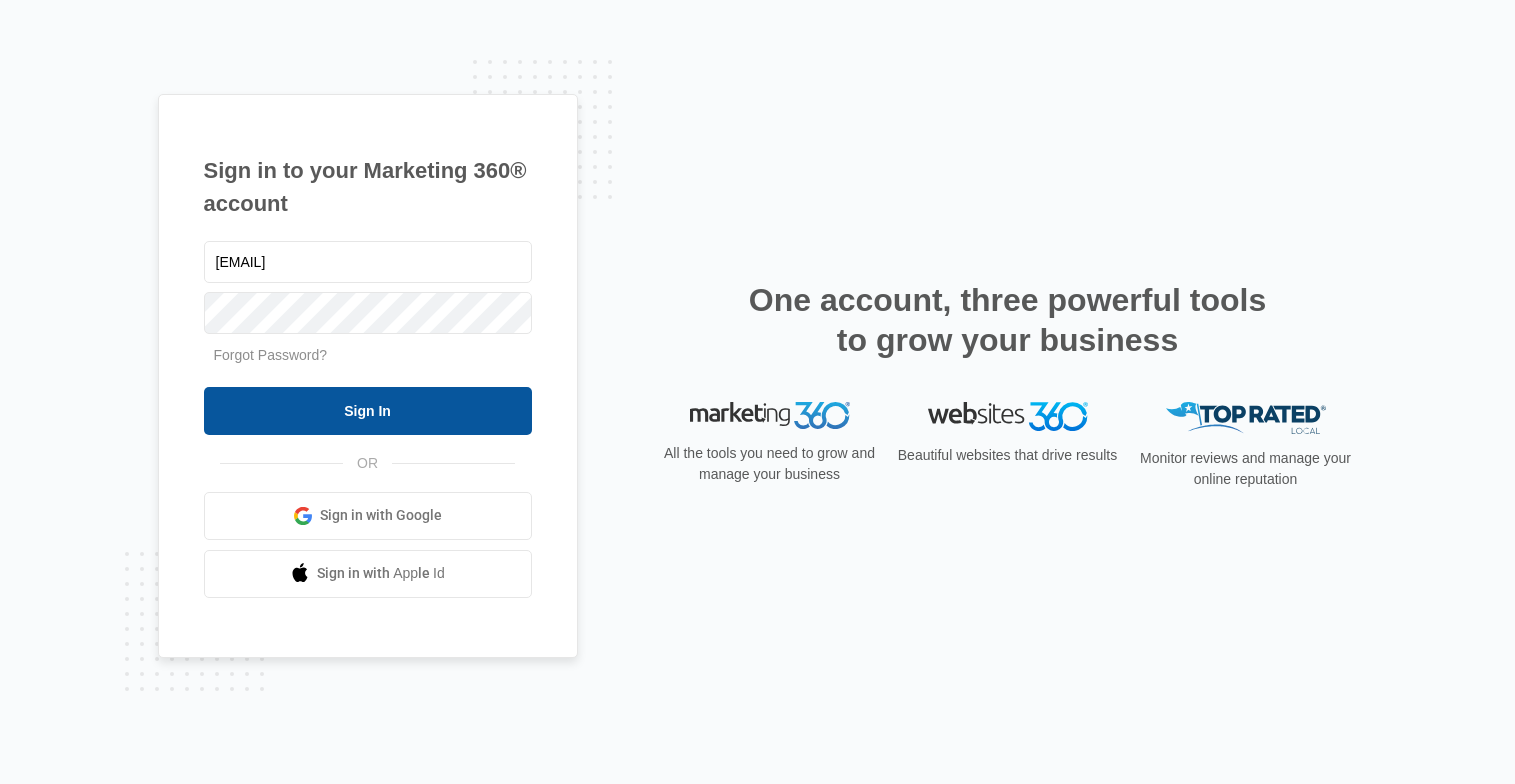 click on "Sign In" at bounding box center [368, 411] 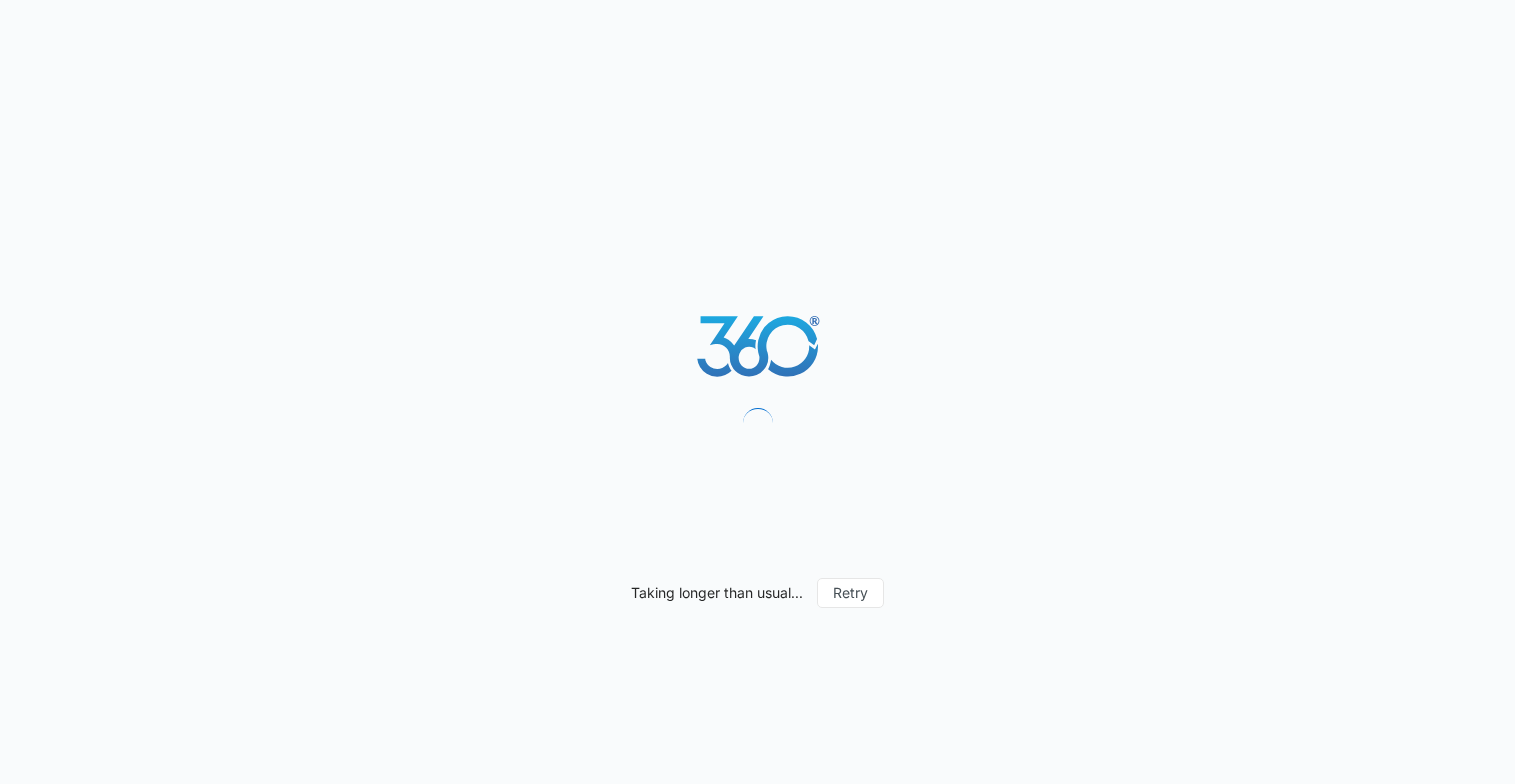 scroll, scrollTop: 0, scrollLeft: 0, axis: both 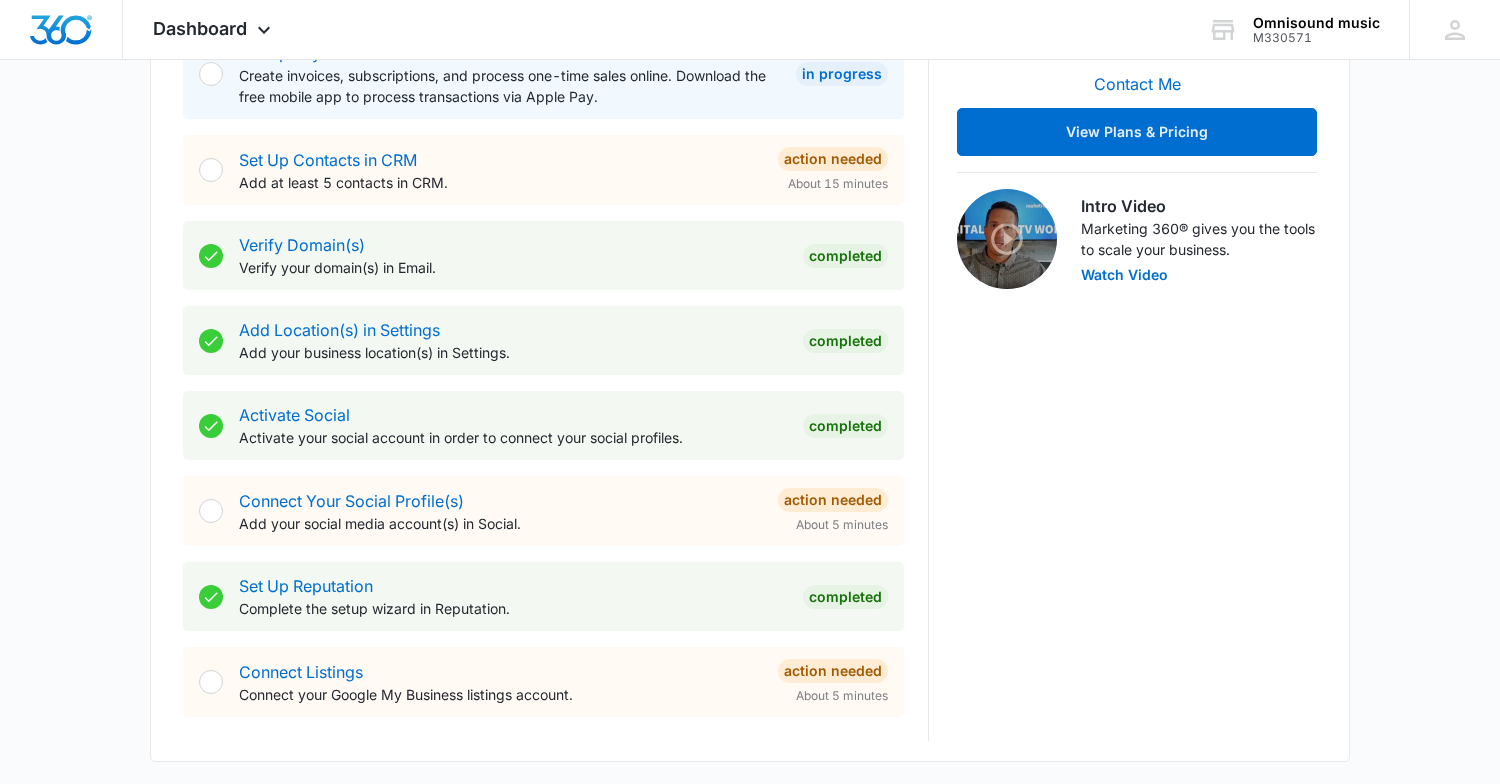 click on "Action Needed" at bounding box center (833, 500) 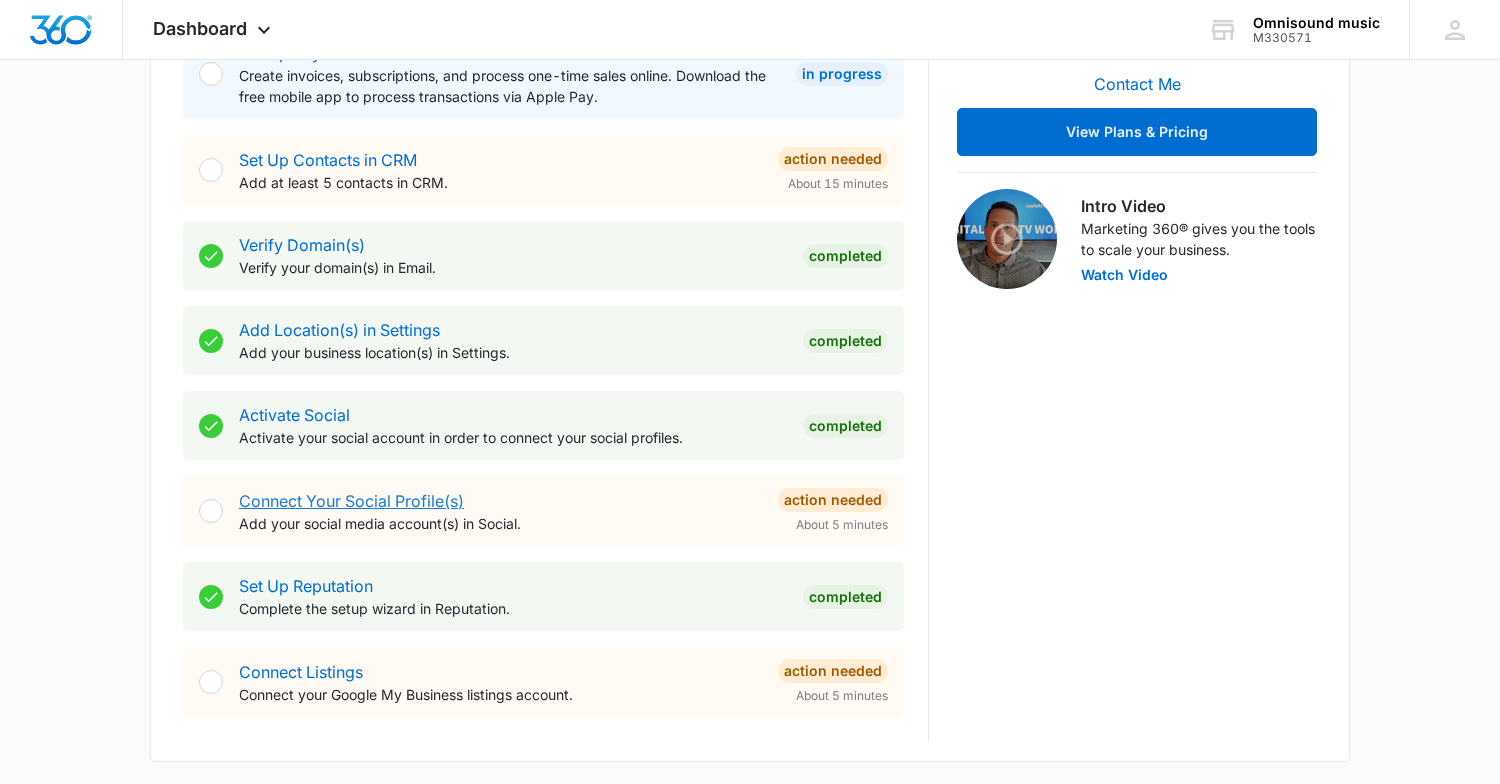 click on "Connect Your Social Profile(s)" at bounding box center (351, 501) 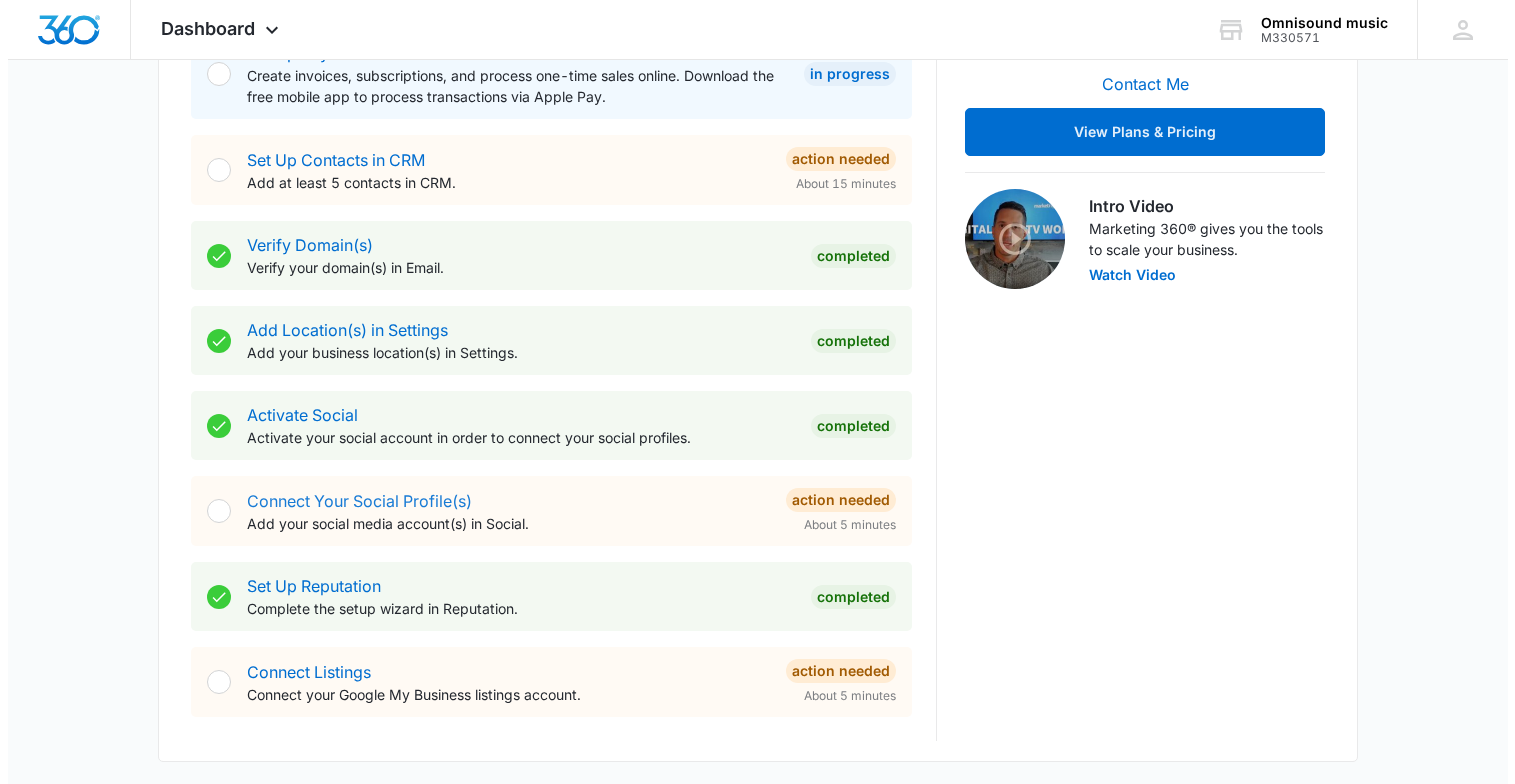 scroll, scrollTop: 0, scrollLeft: 0, axis: both 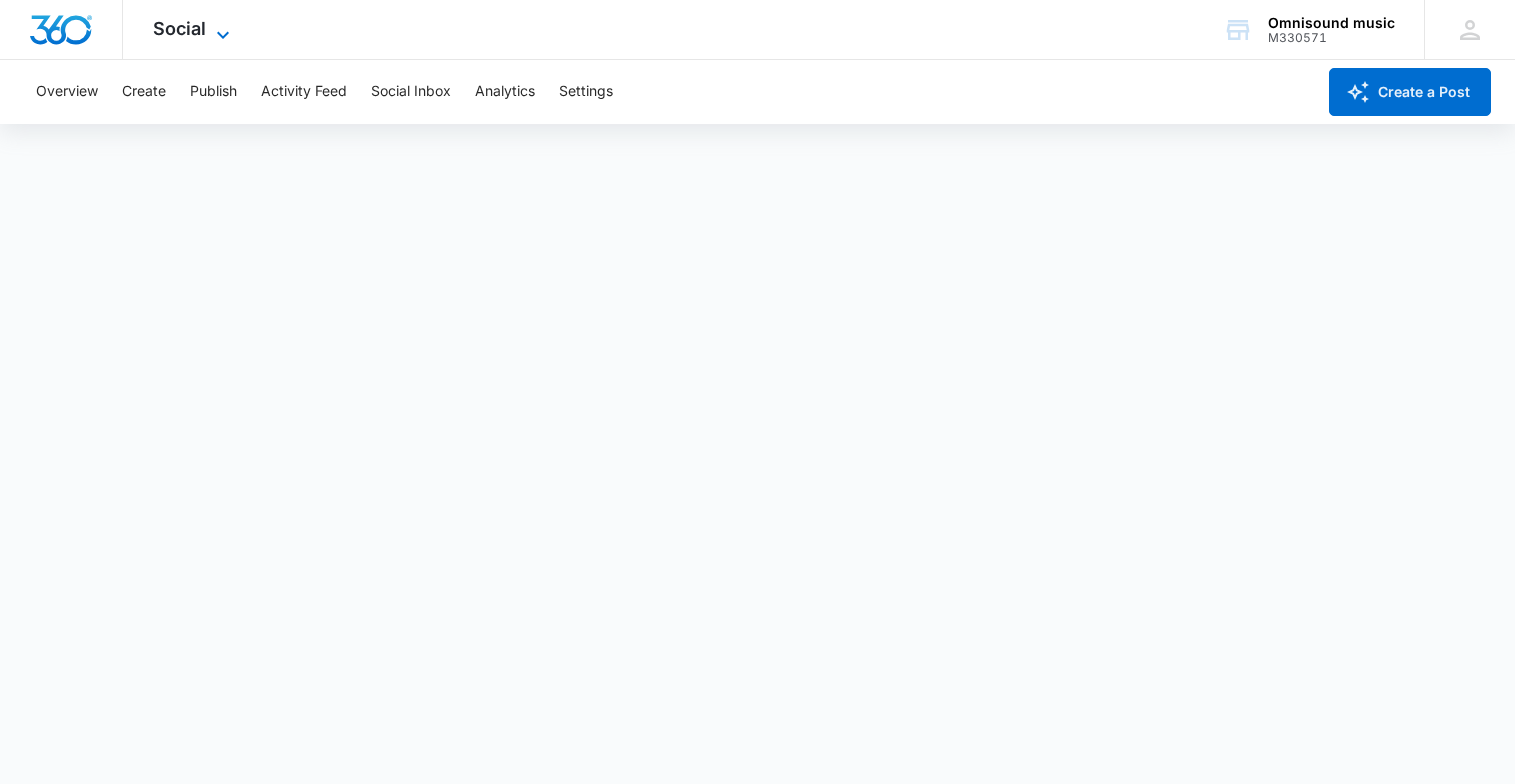 click 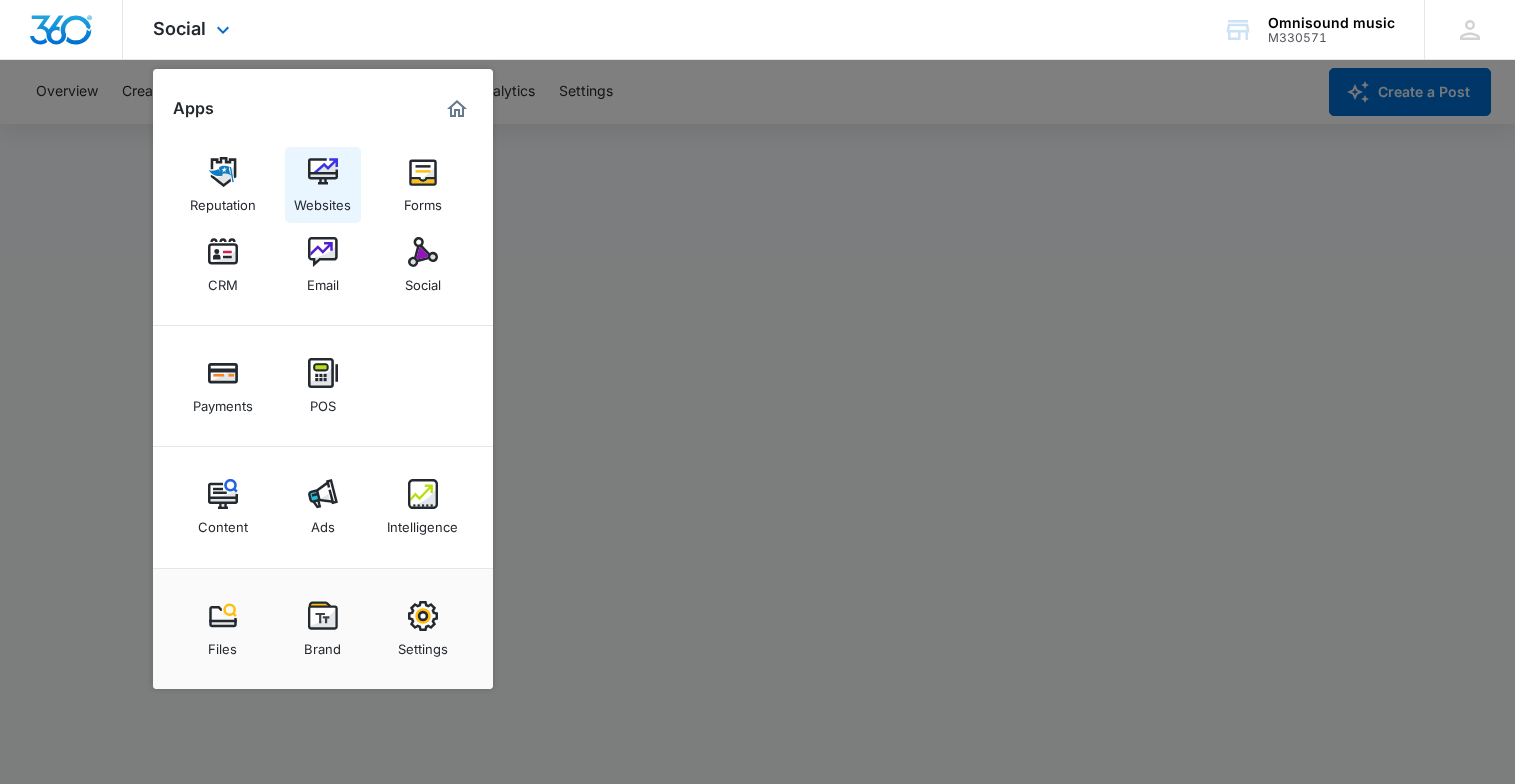click at bounding box center [323, 172] 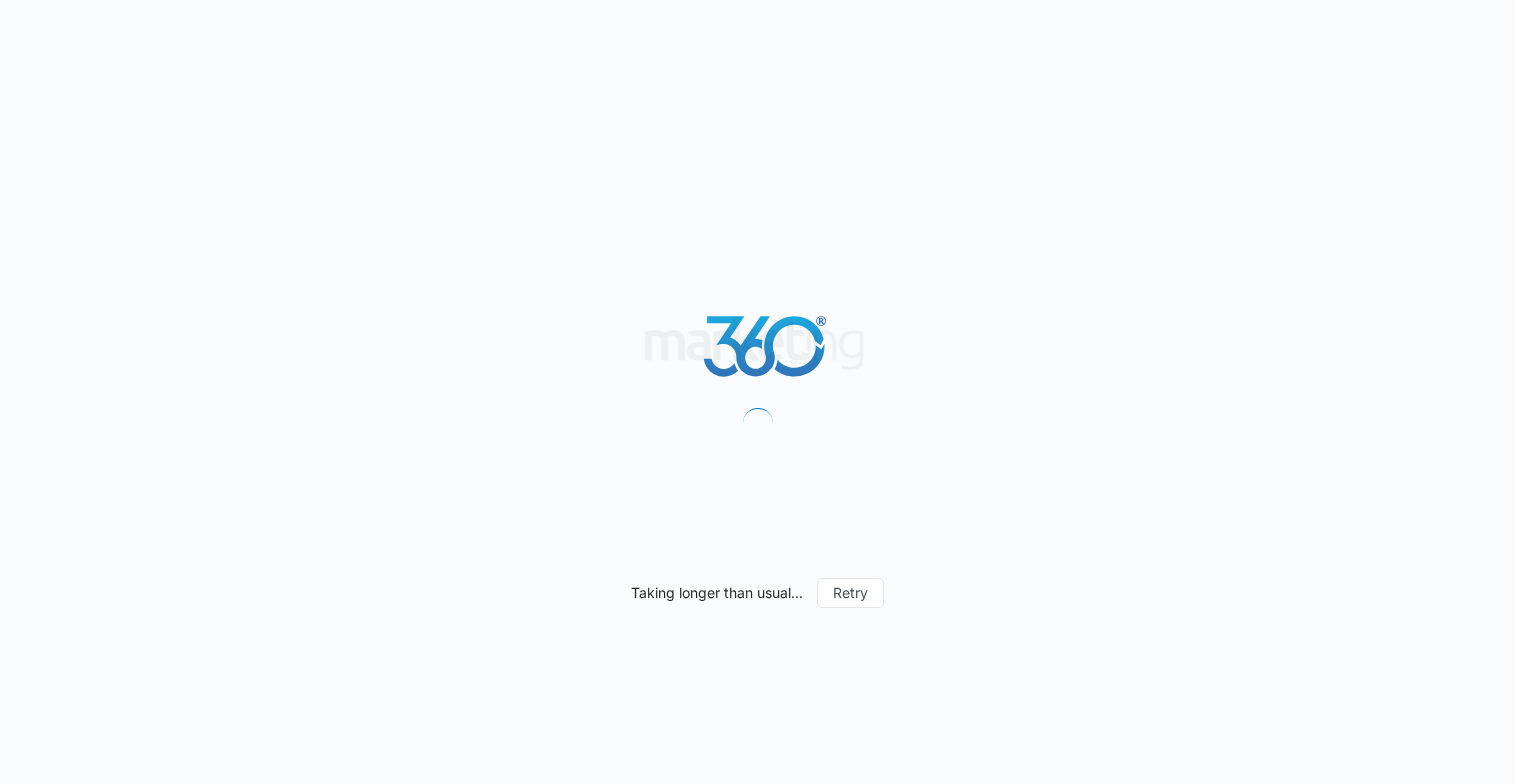 scroll, scrollTop: 0, scrollLeft: 0, axis: both 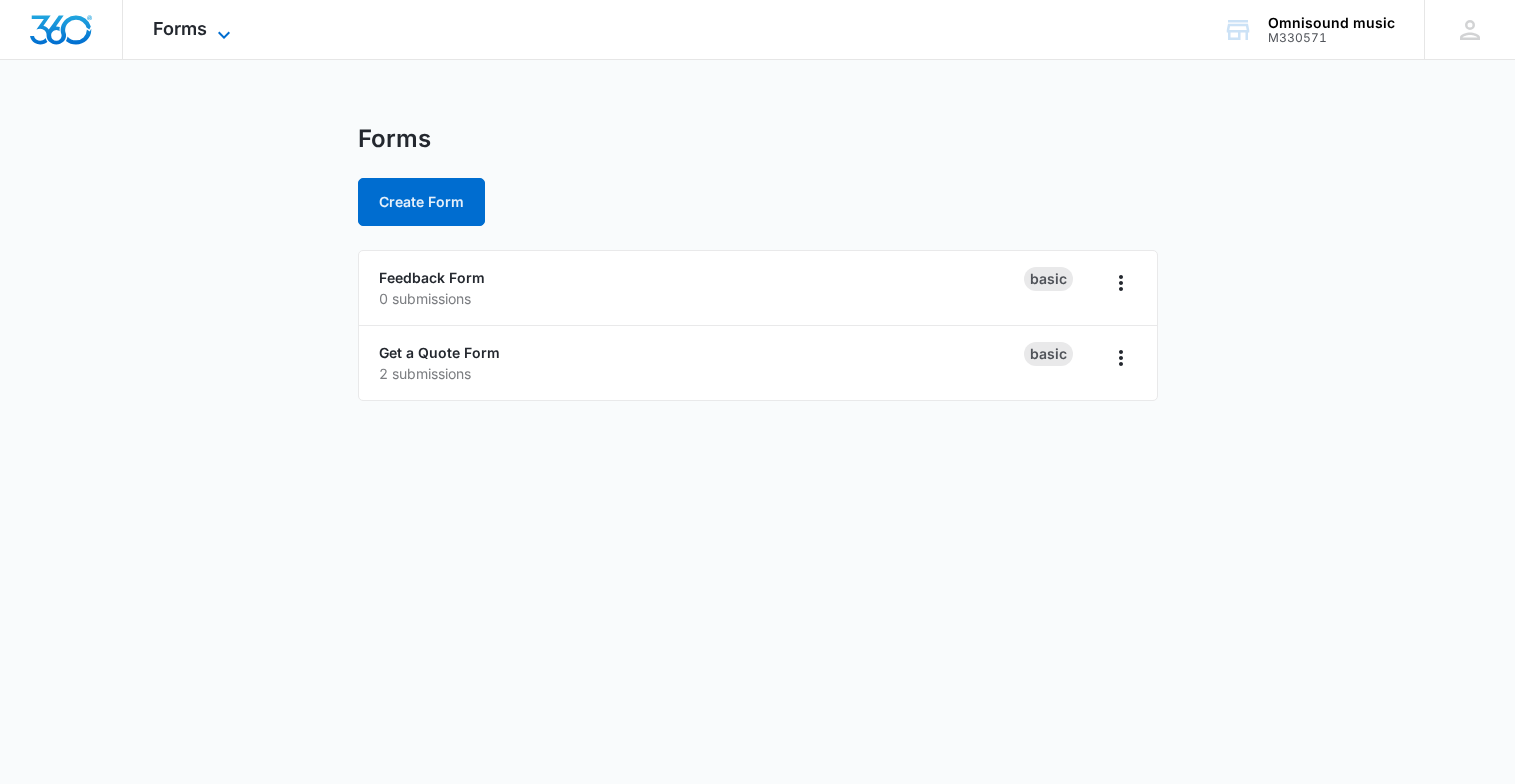 click 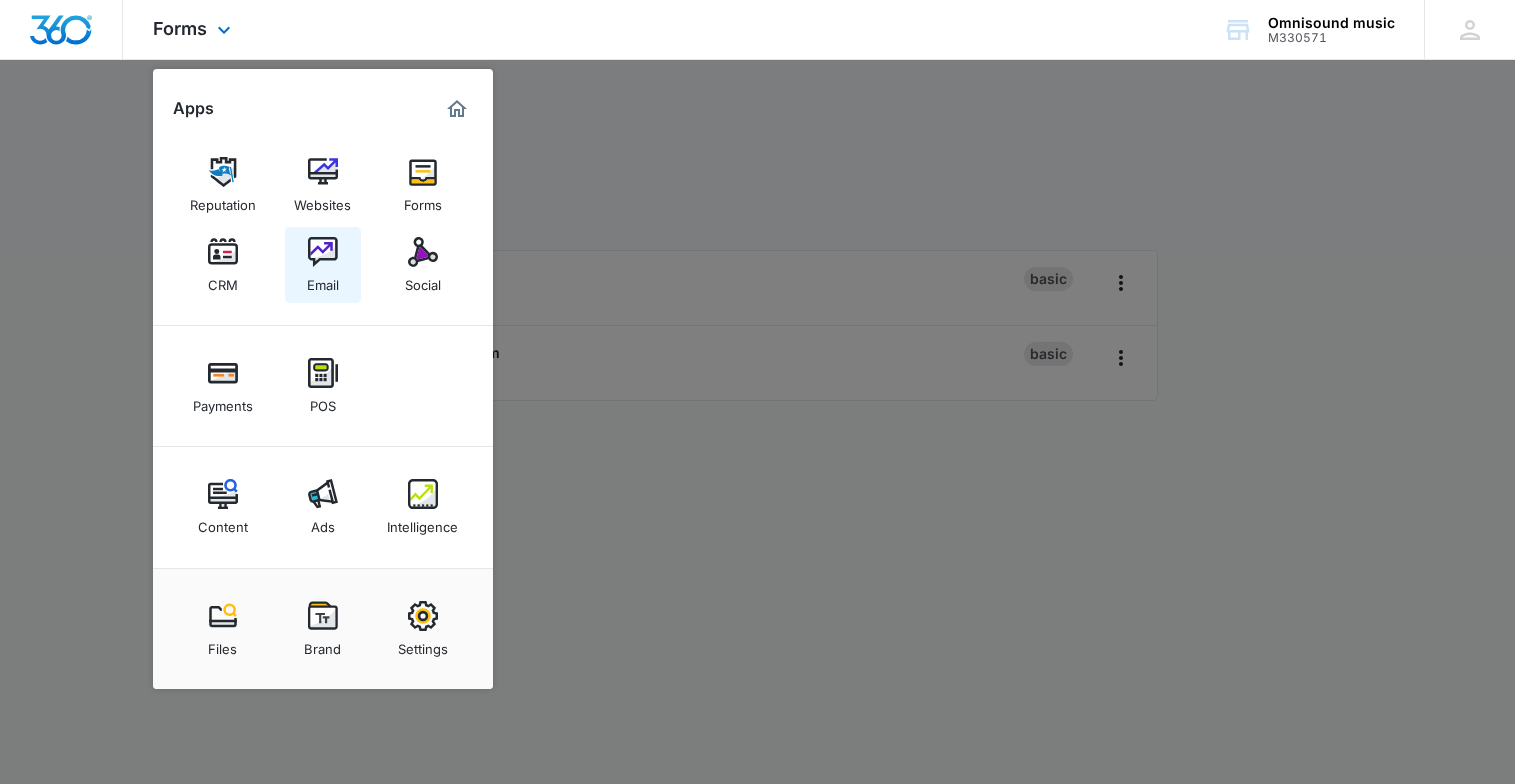 click at bounding box center [323, 252] 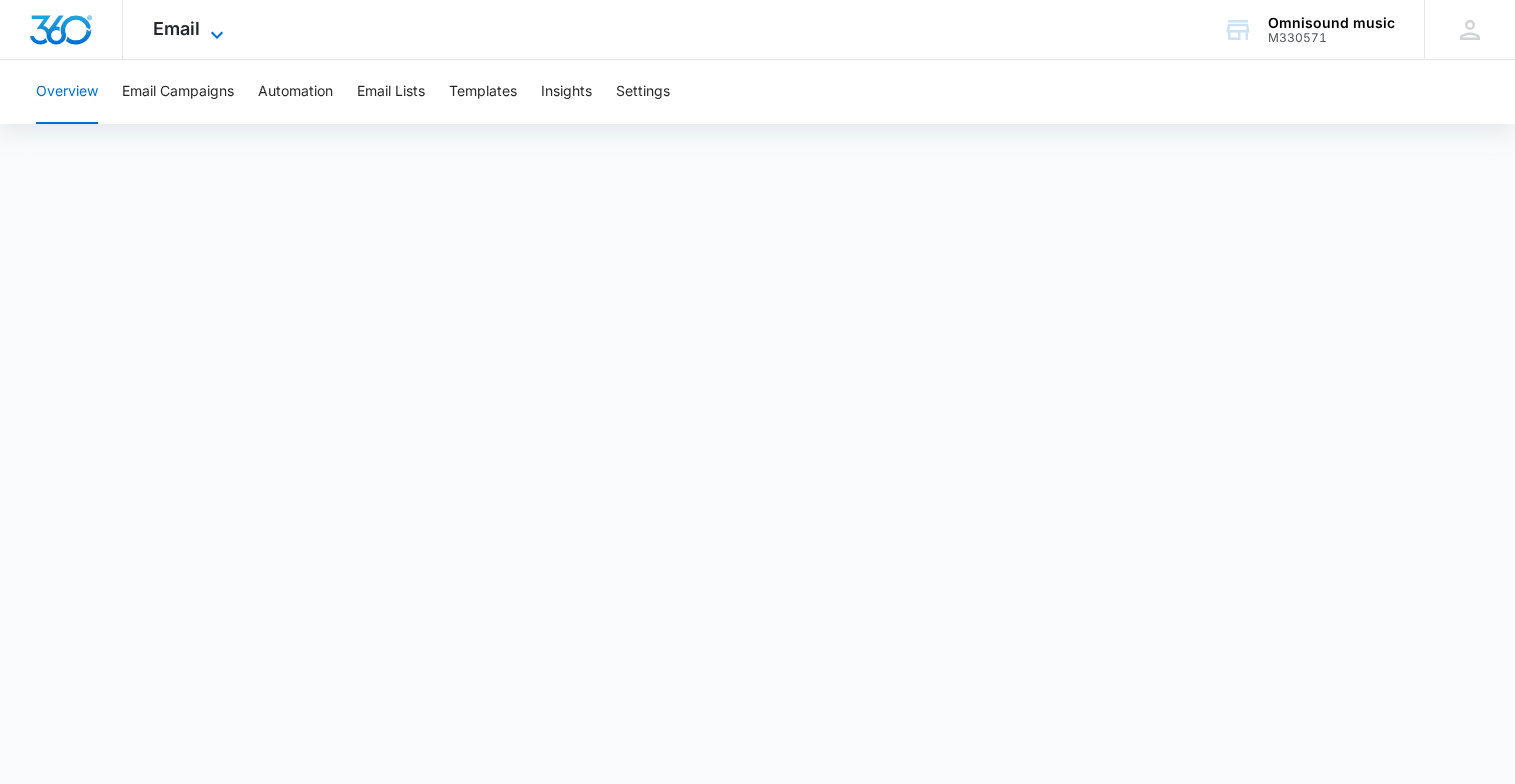 click 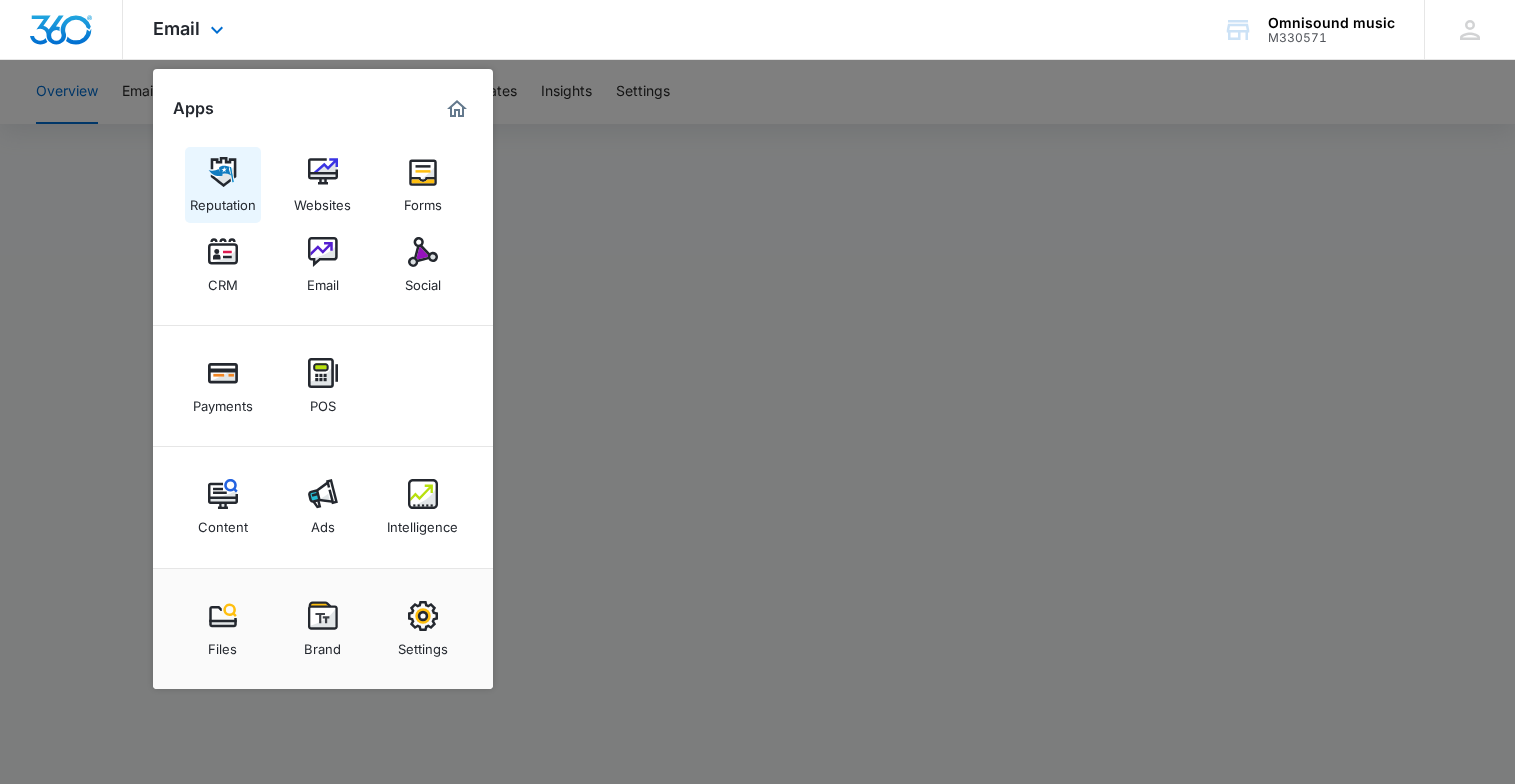 click at bounding box center [223, 172] 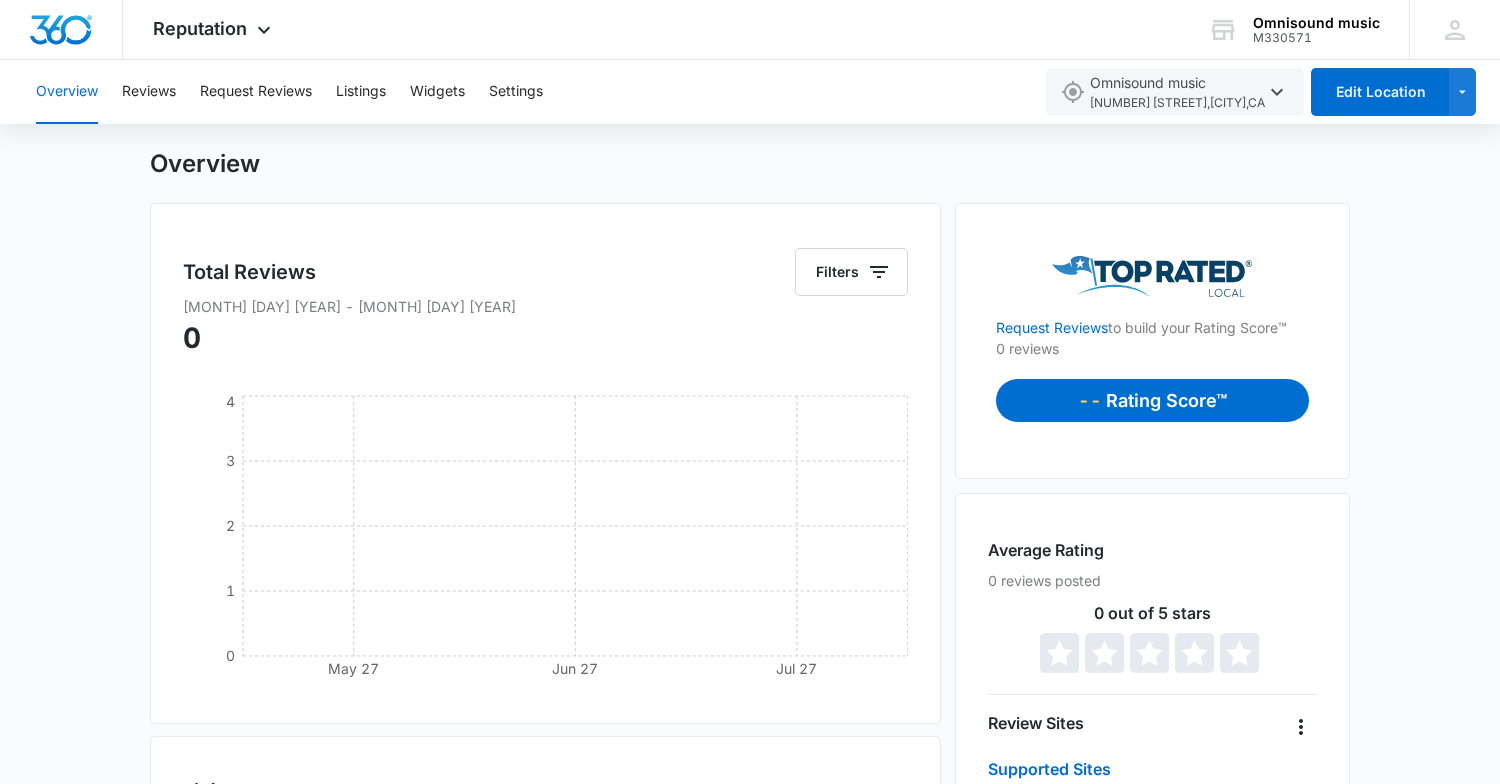 scroll, scrollTop: 0, scrollLeft: 0, axis: both 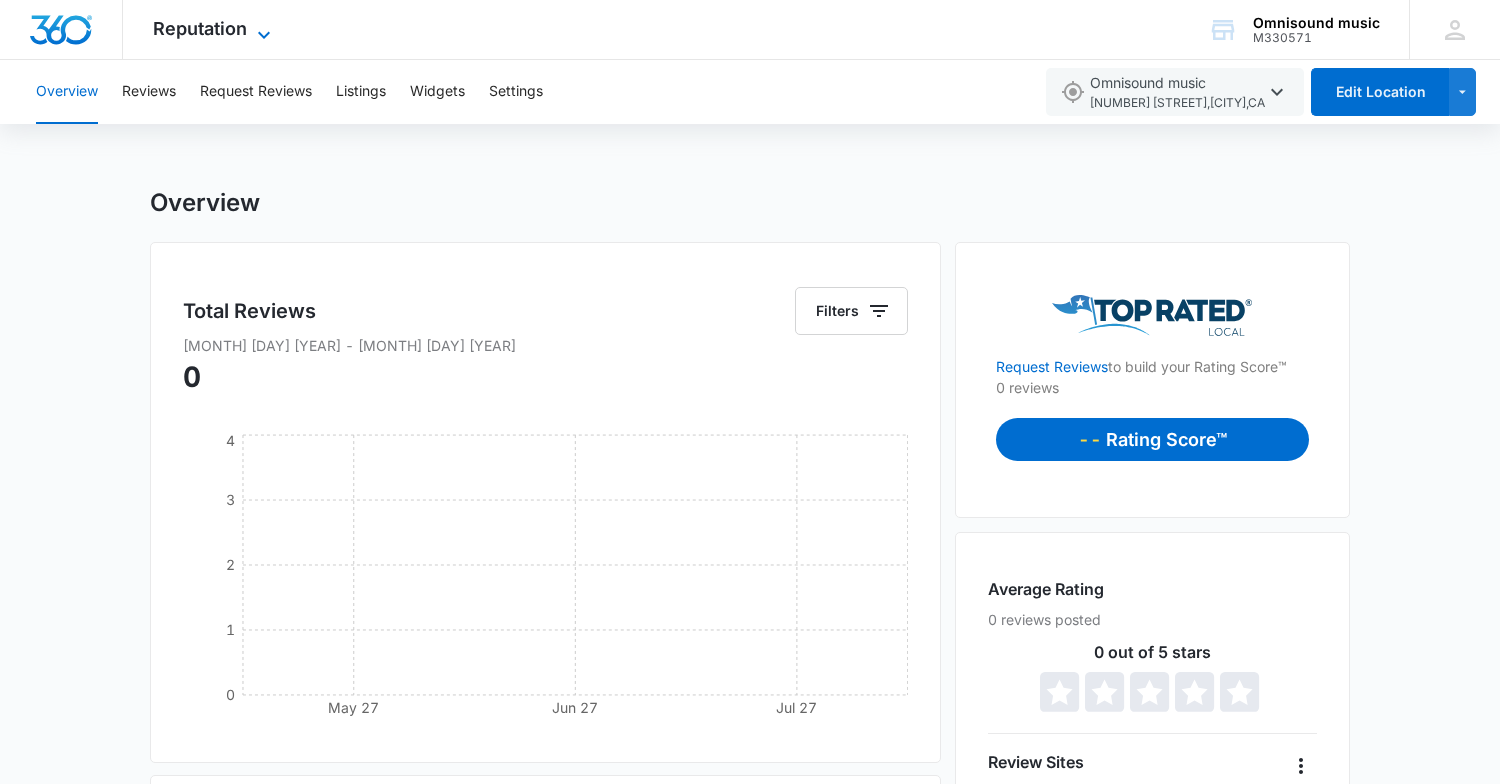 click 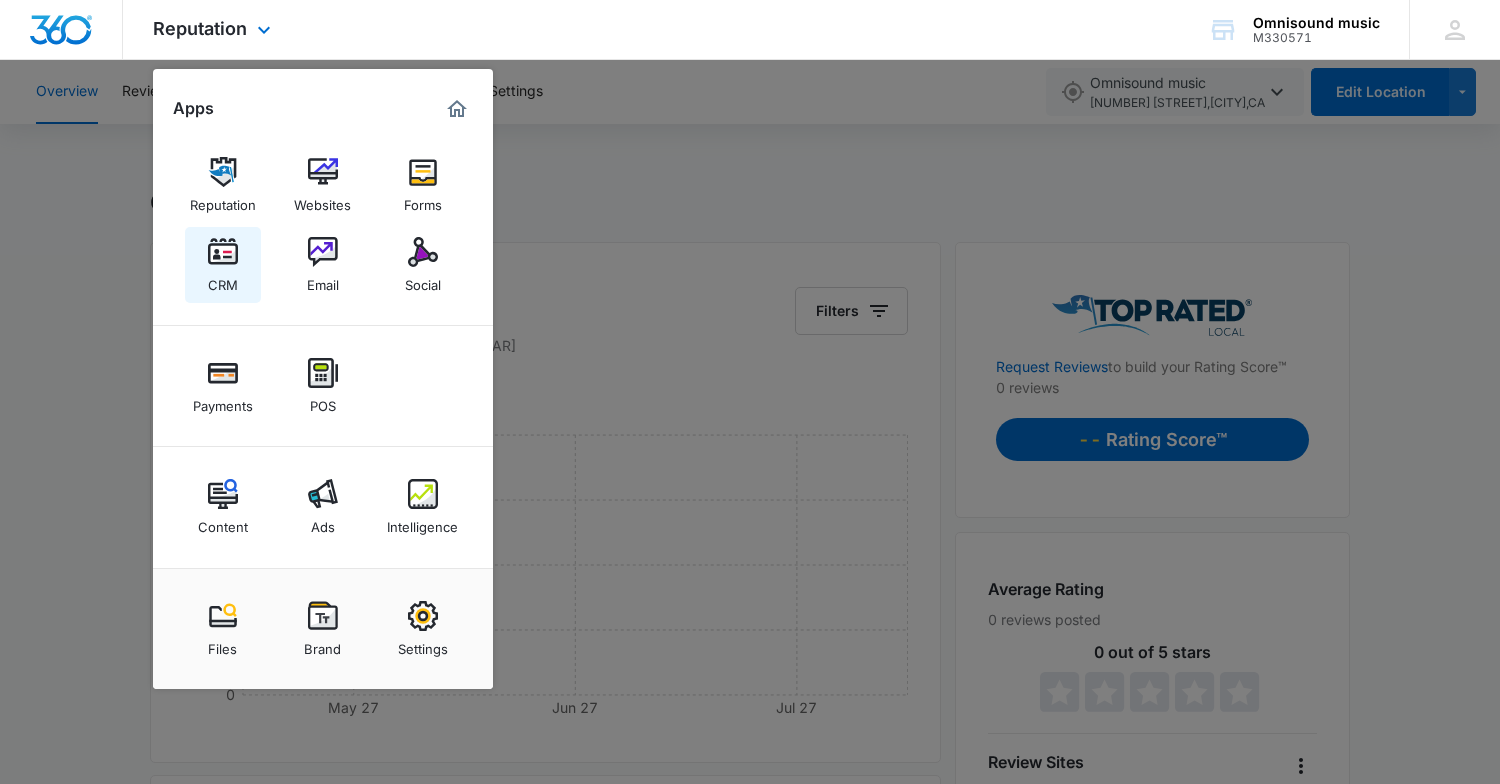 click at bounding box center [223, 252] 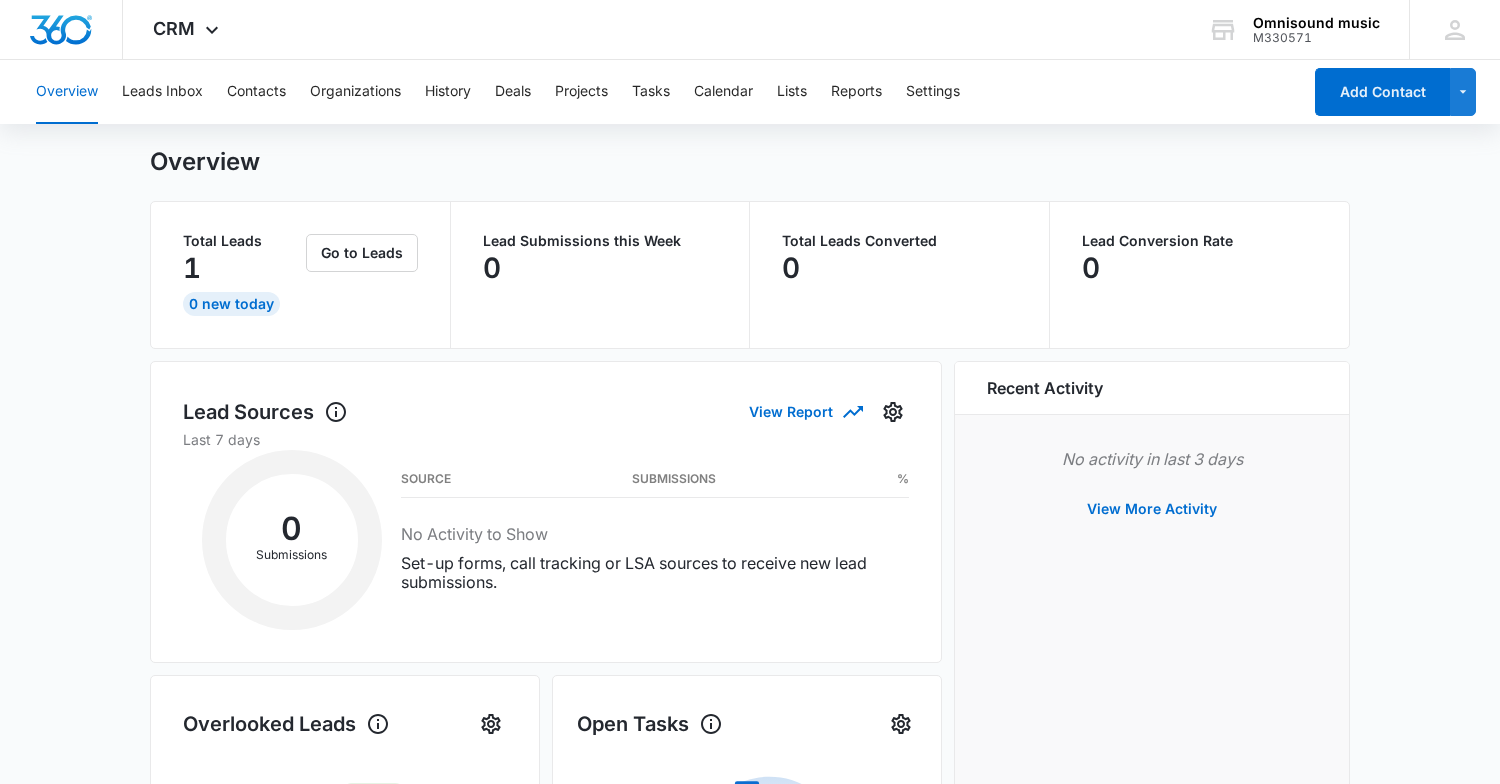 scroll, scrollTop: 0, scrollLeft: 0, axis: both 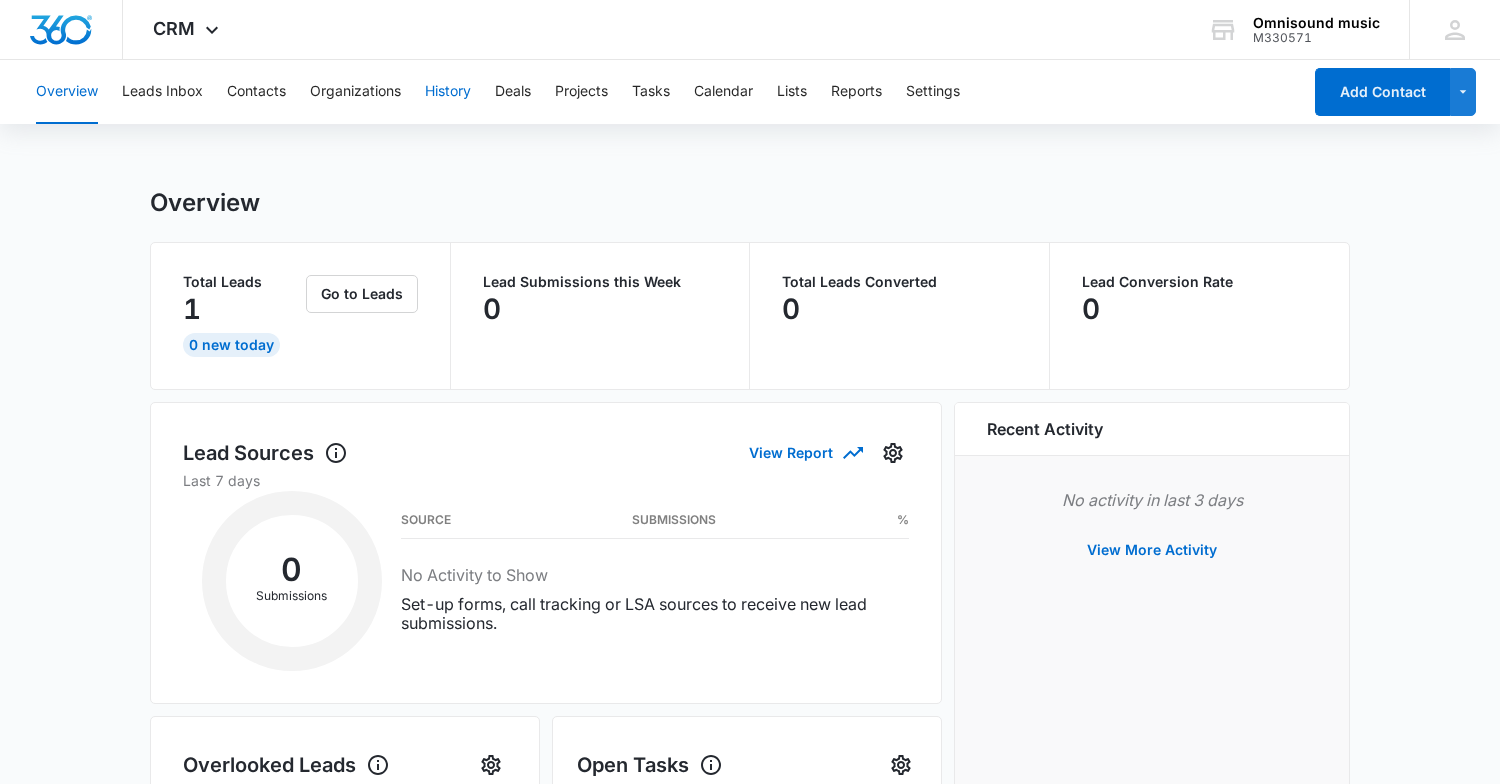 click on "History" at bounding box center (448, 92) 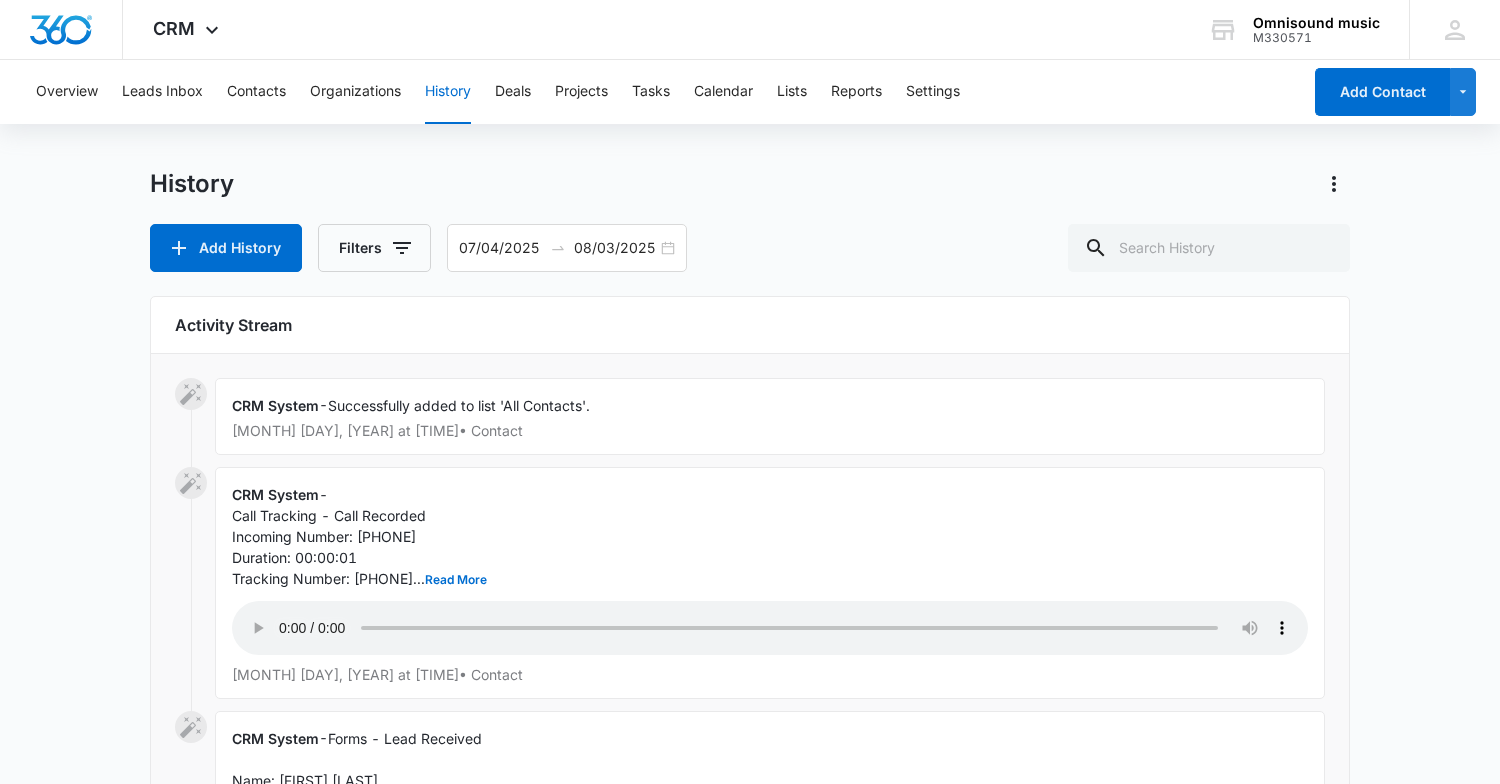 scroll, scrollTop: 0, scrollLeft: 0, axis: both 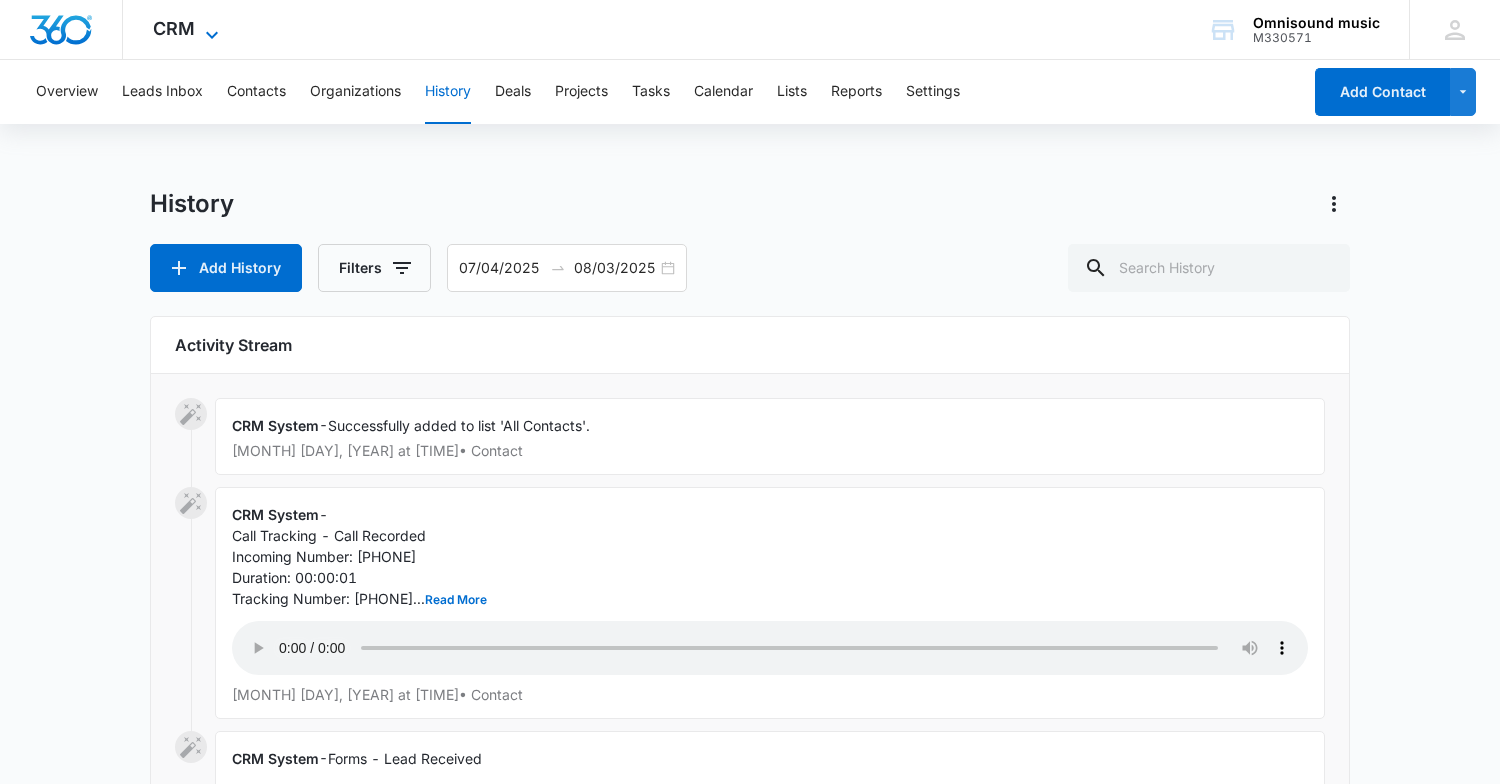 click 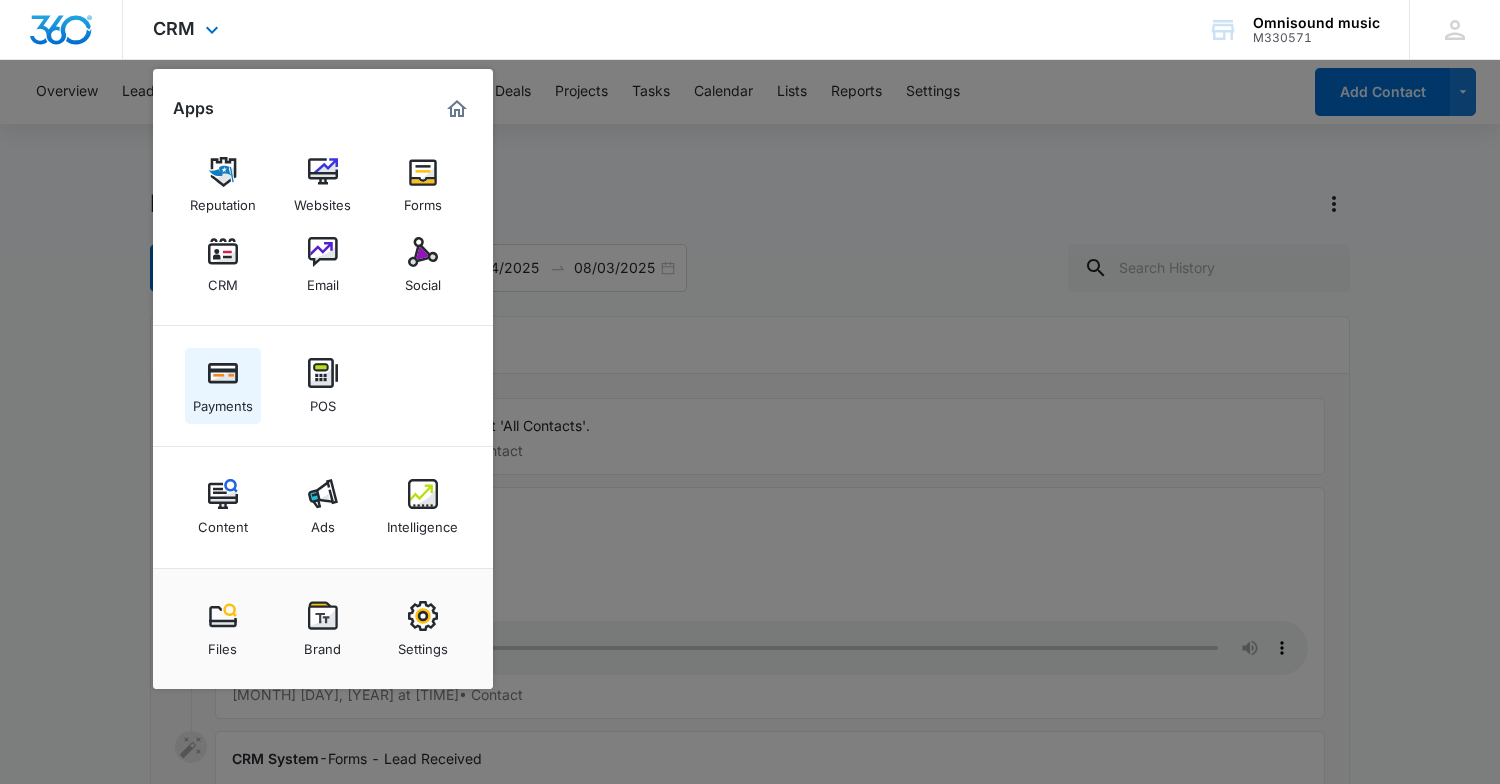 click at bounding box center (223, 373) 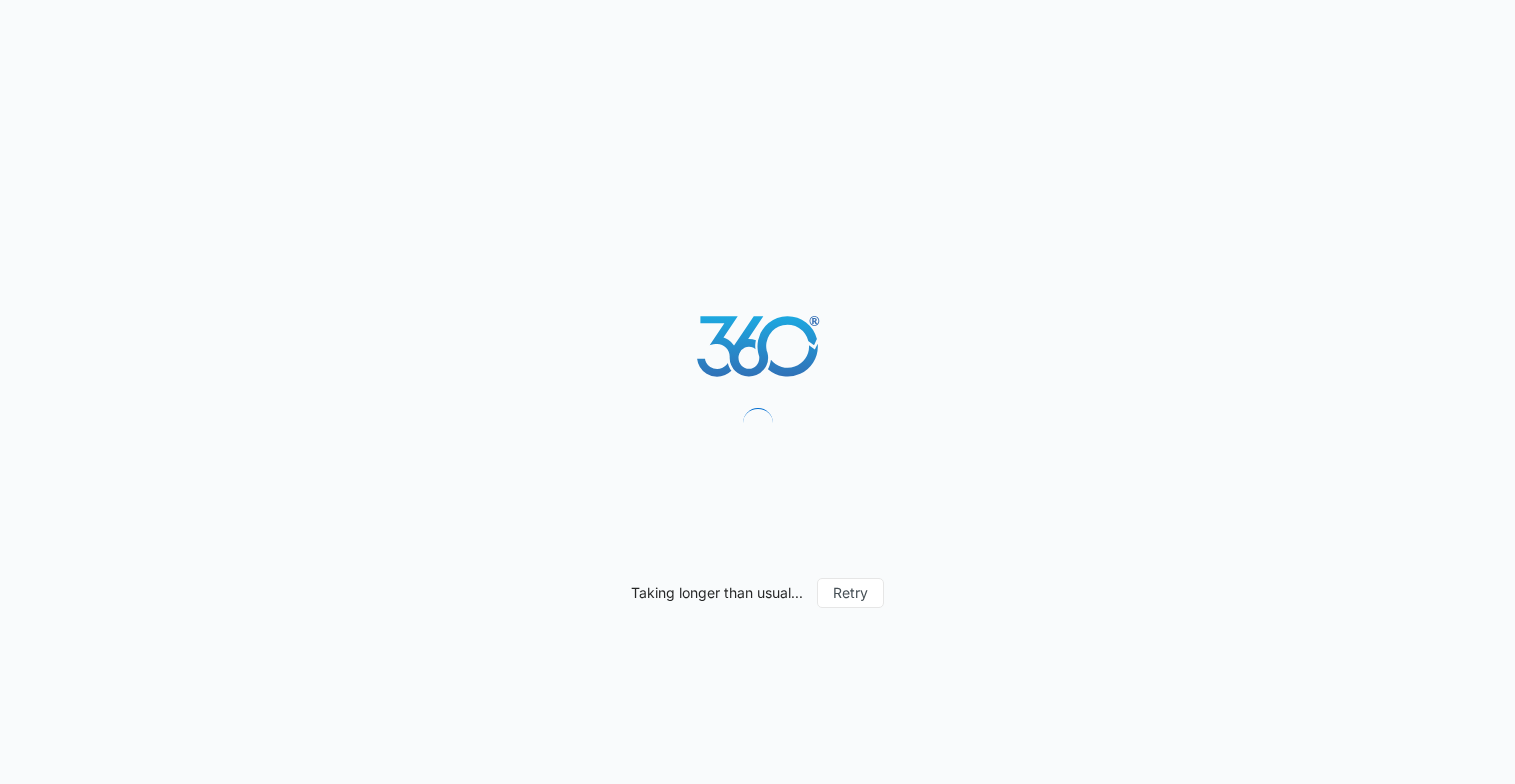 scroll, scrollTop: 0, scrollLeft: 0, axis: both 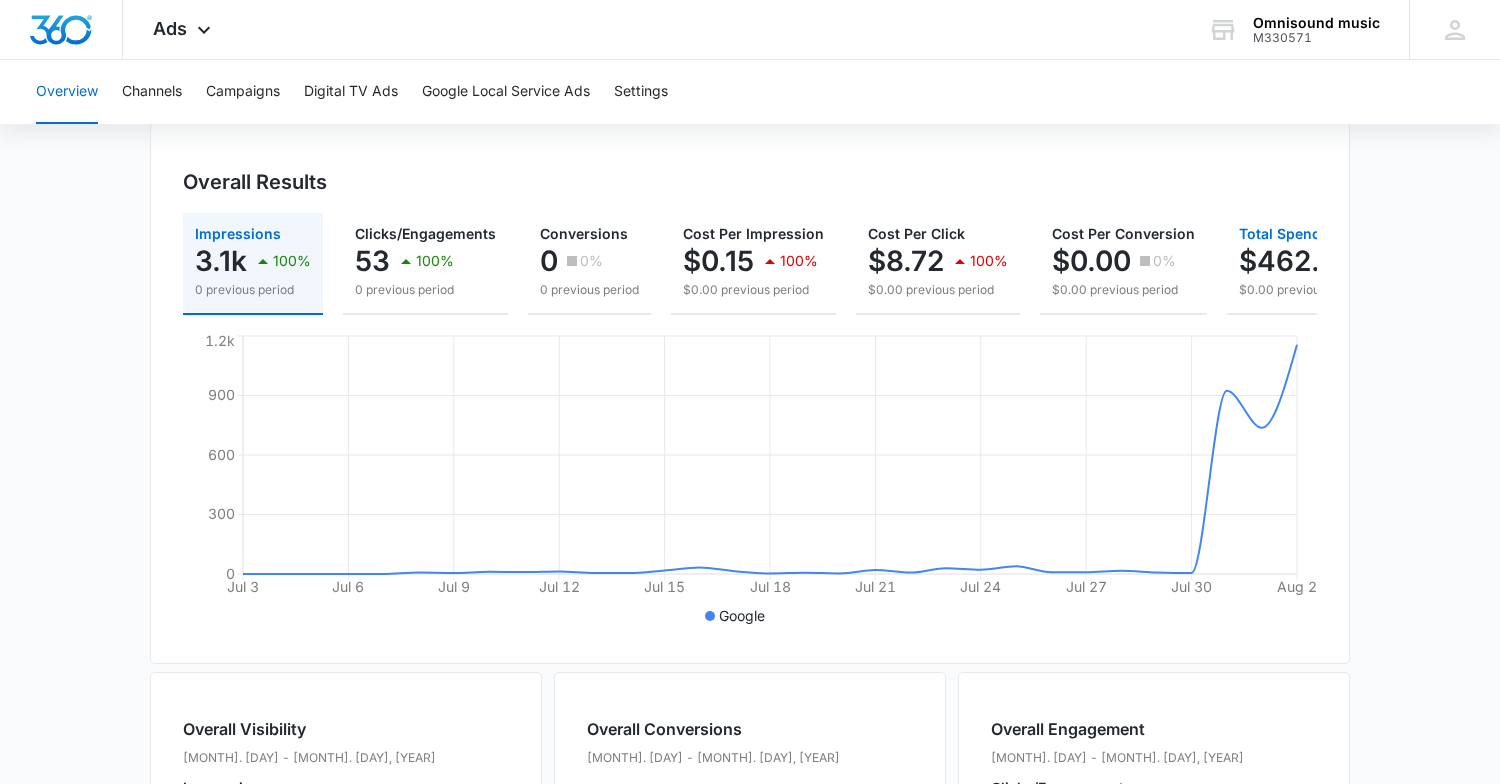 click on "$462.26" at bounding box center [1297, 261] 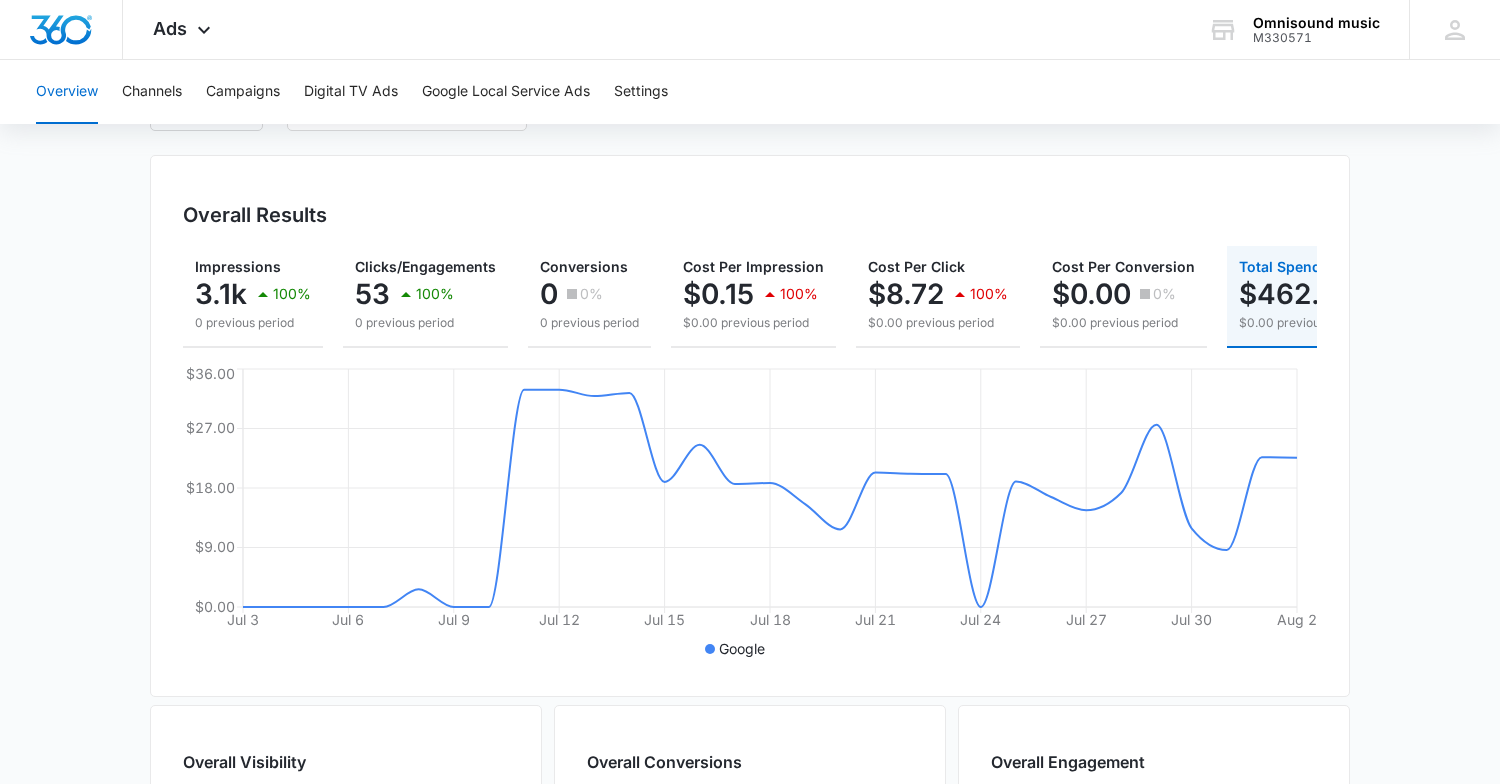 scroll, scrollTop: 0, scrollLeft: 0, axis: both 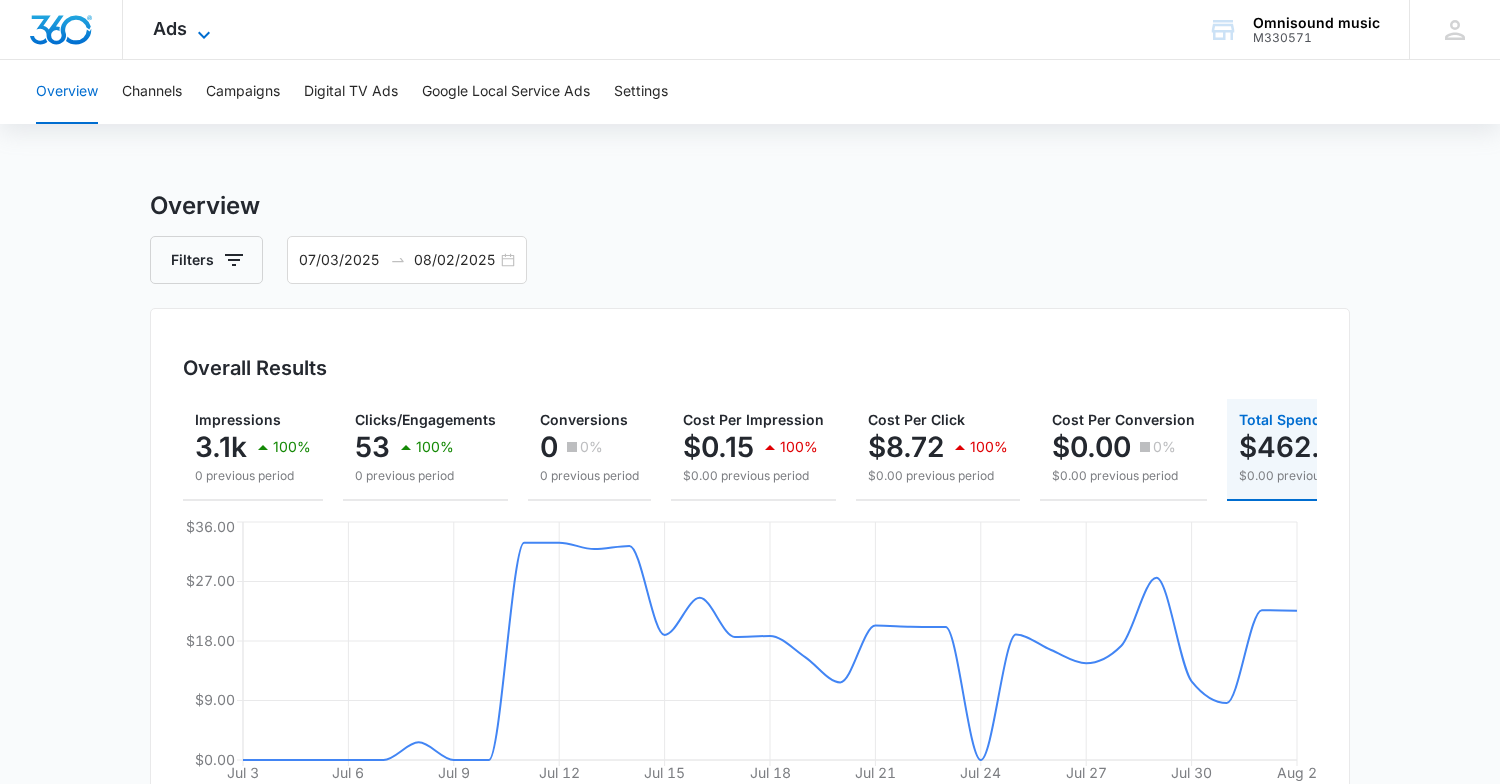 click 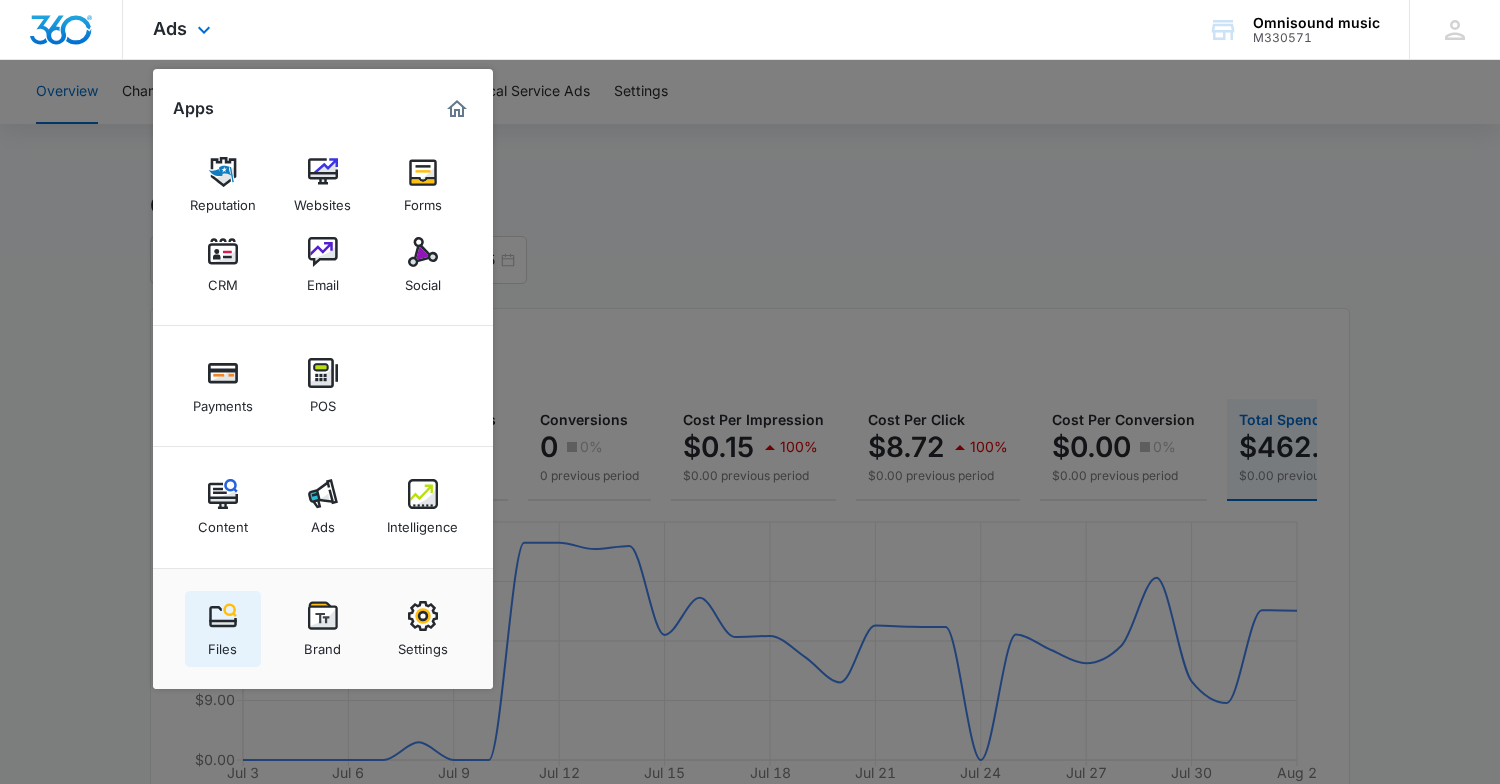 click at bounding box center [223, 616] 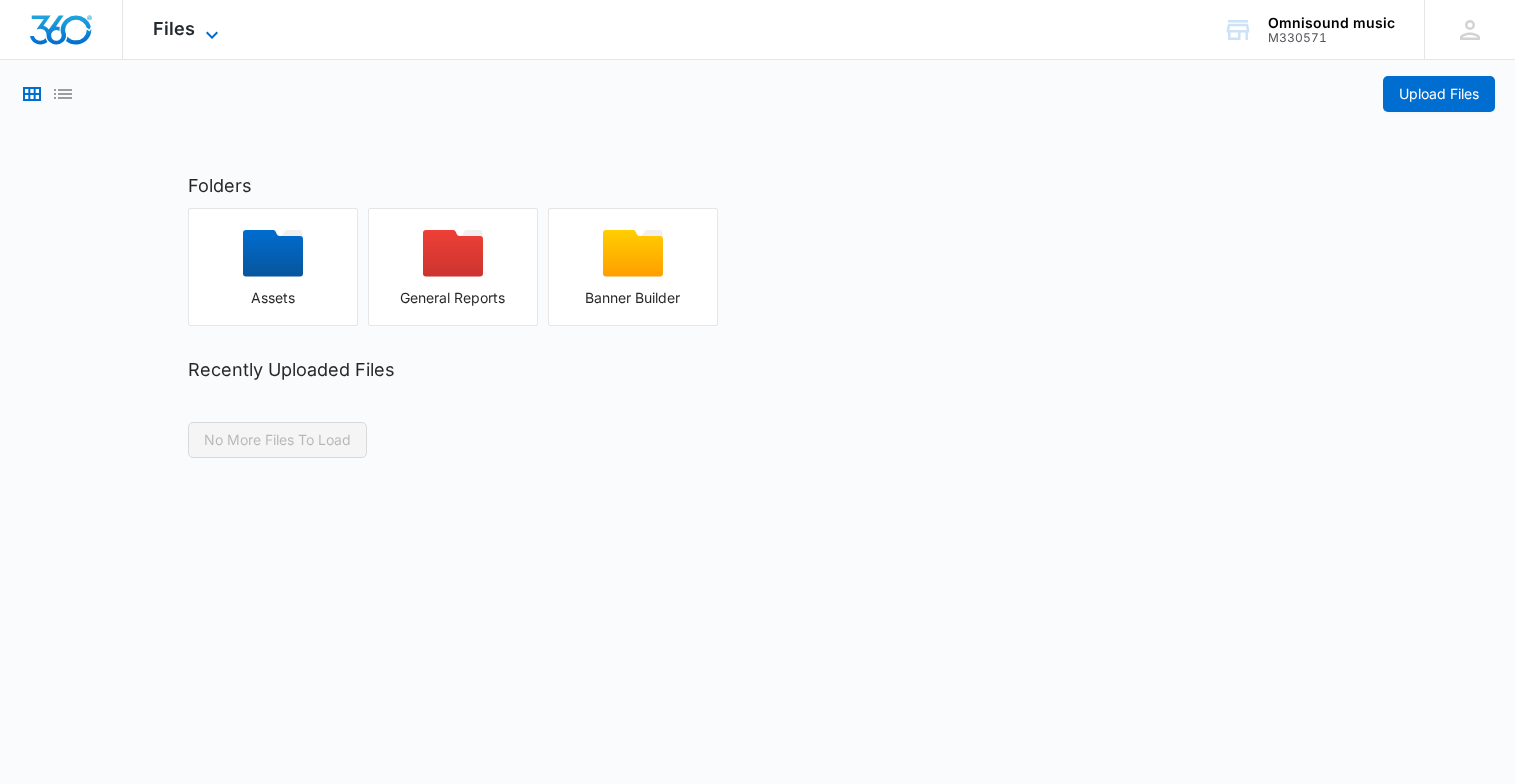 click 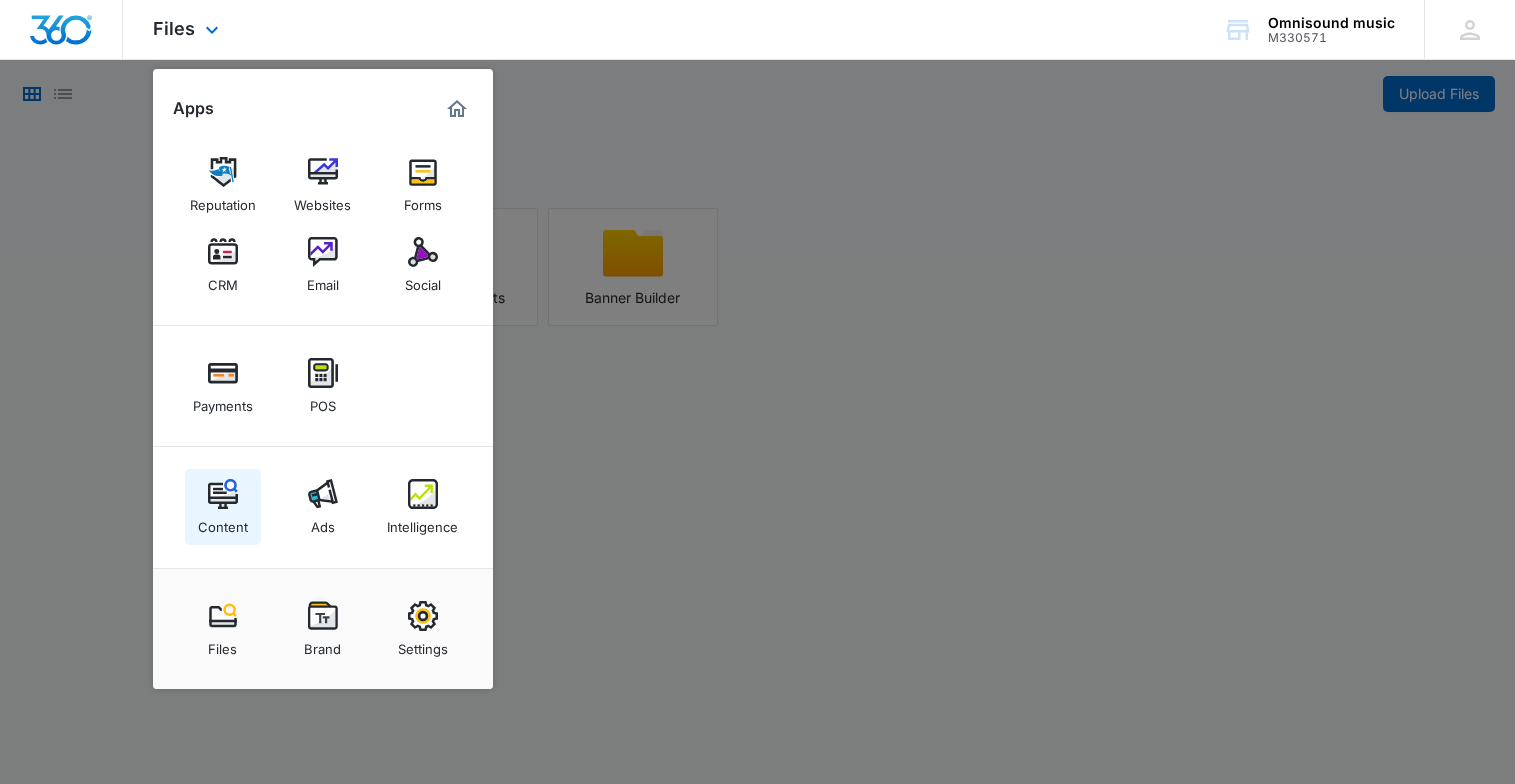 click at bounding box center (223, 494) 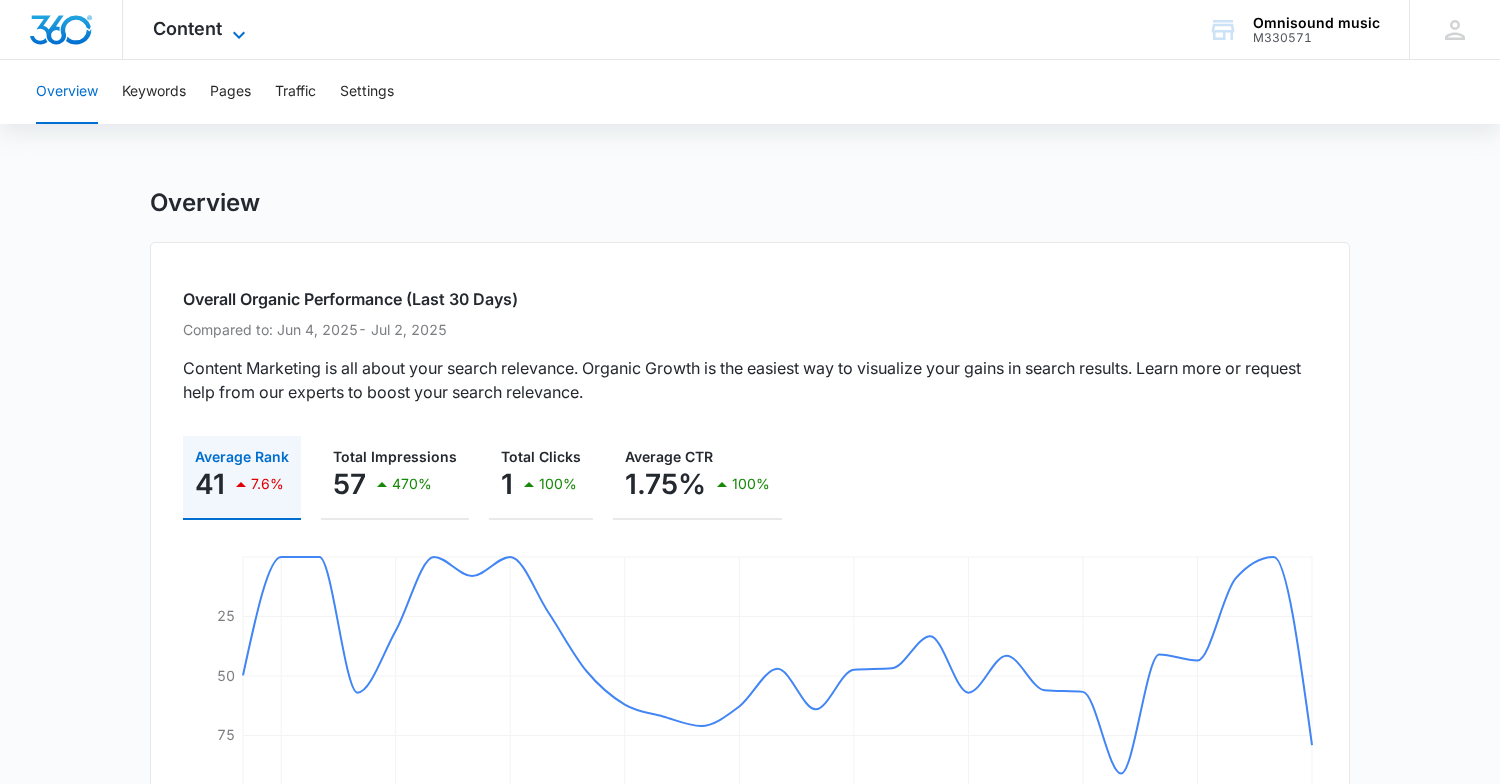 click 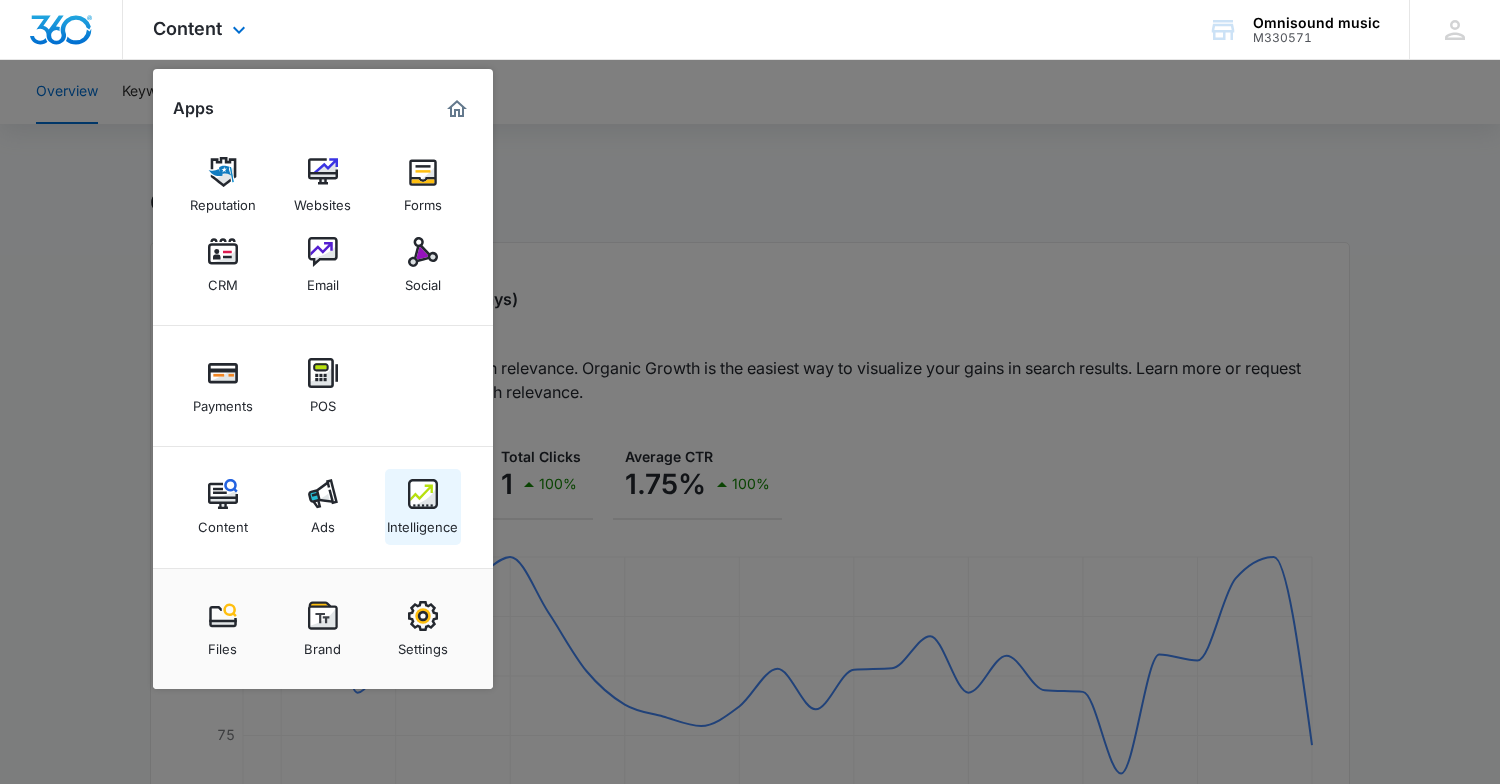 click at bounding box center (423, 494) 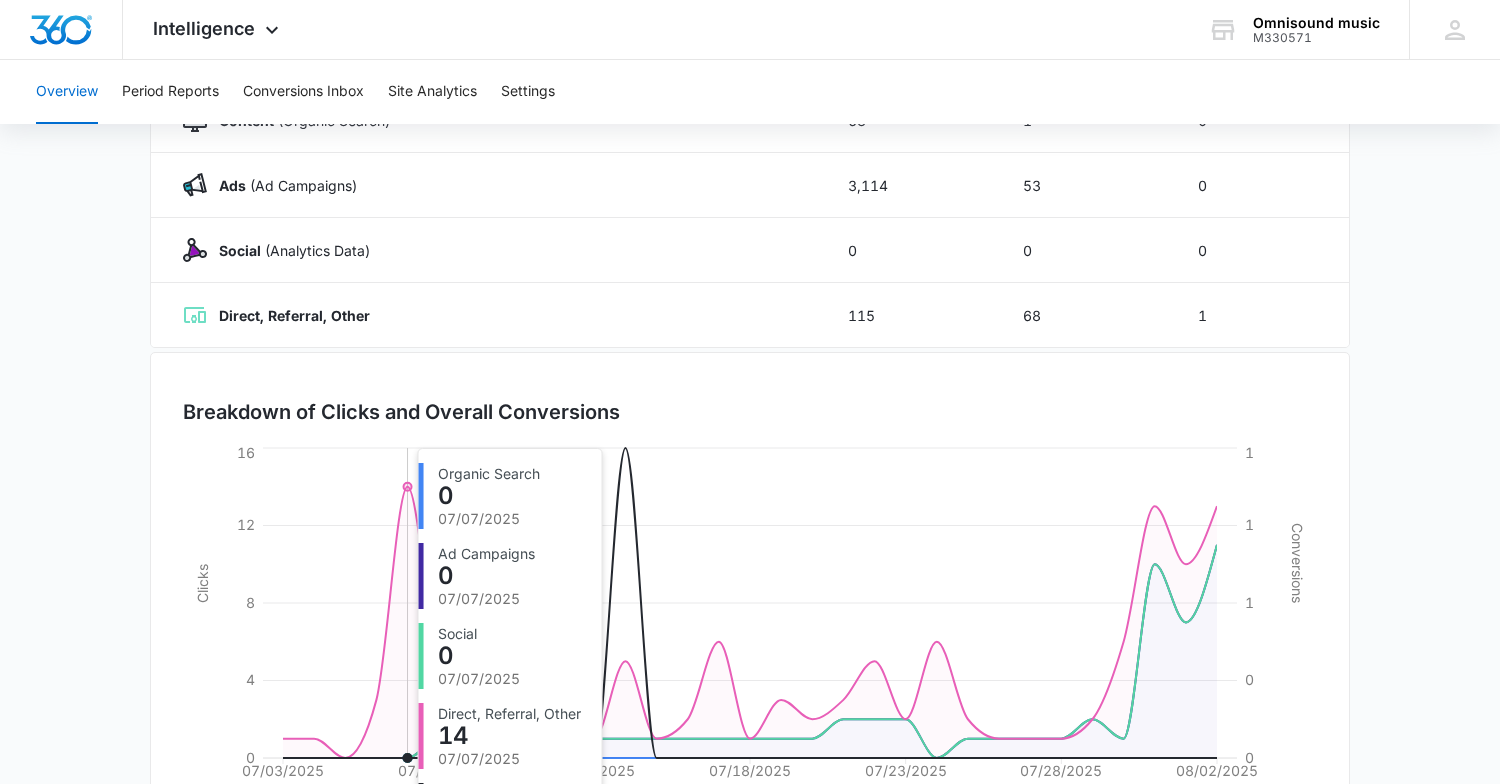 scroll, scrollTop: 454, scrollLeft: 0, axis: vertical 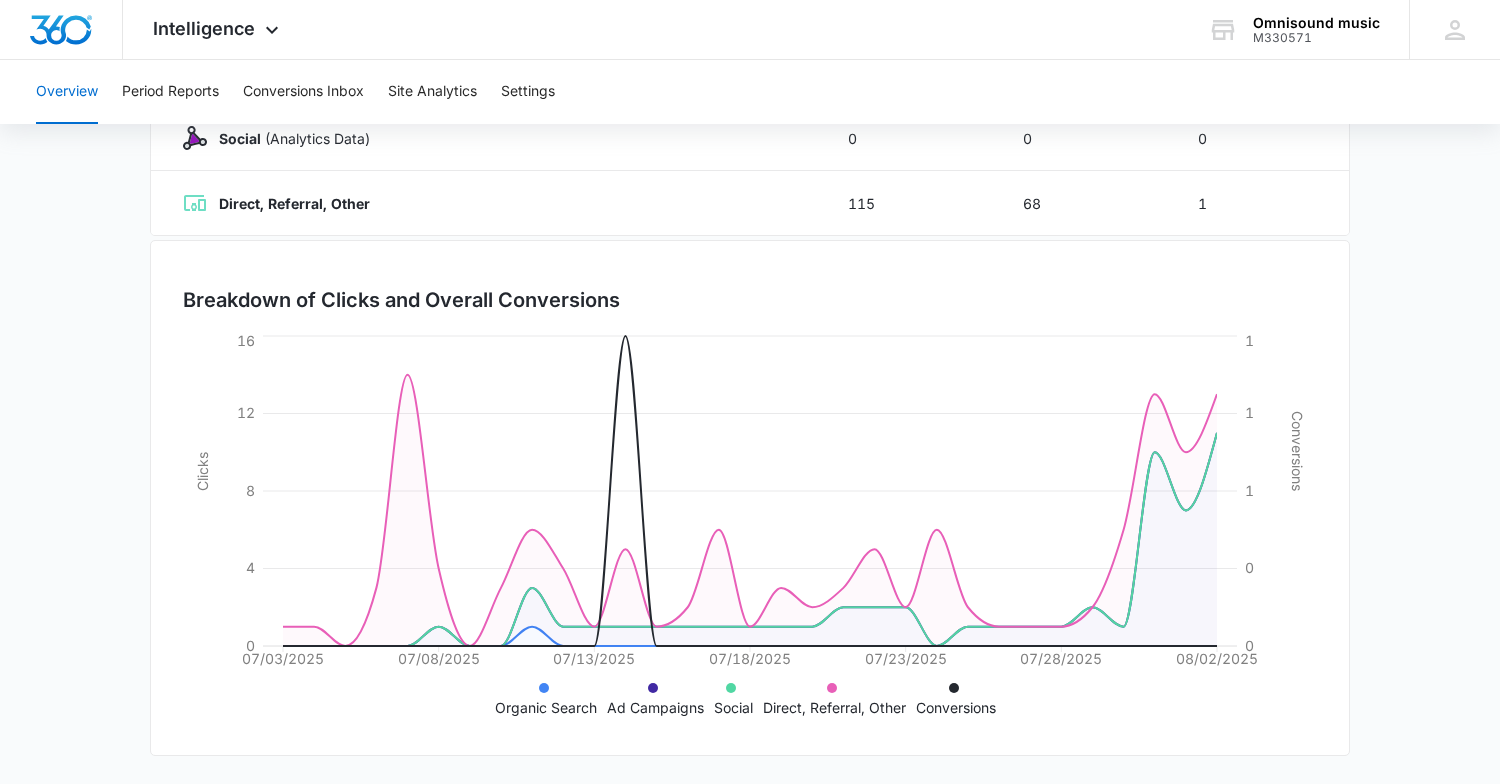 click on "Overview" at bounding box center (67, 92) 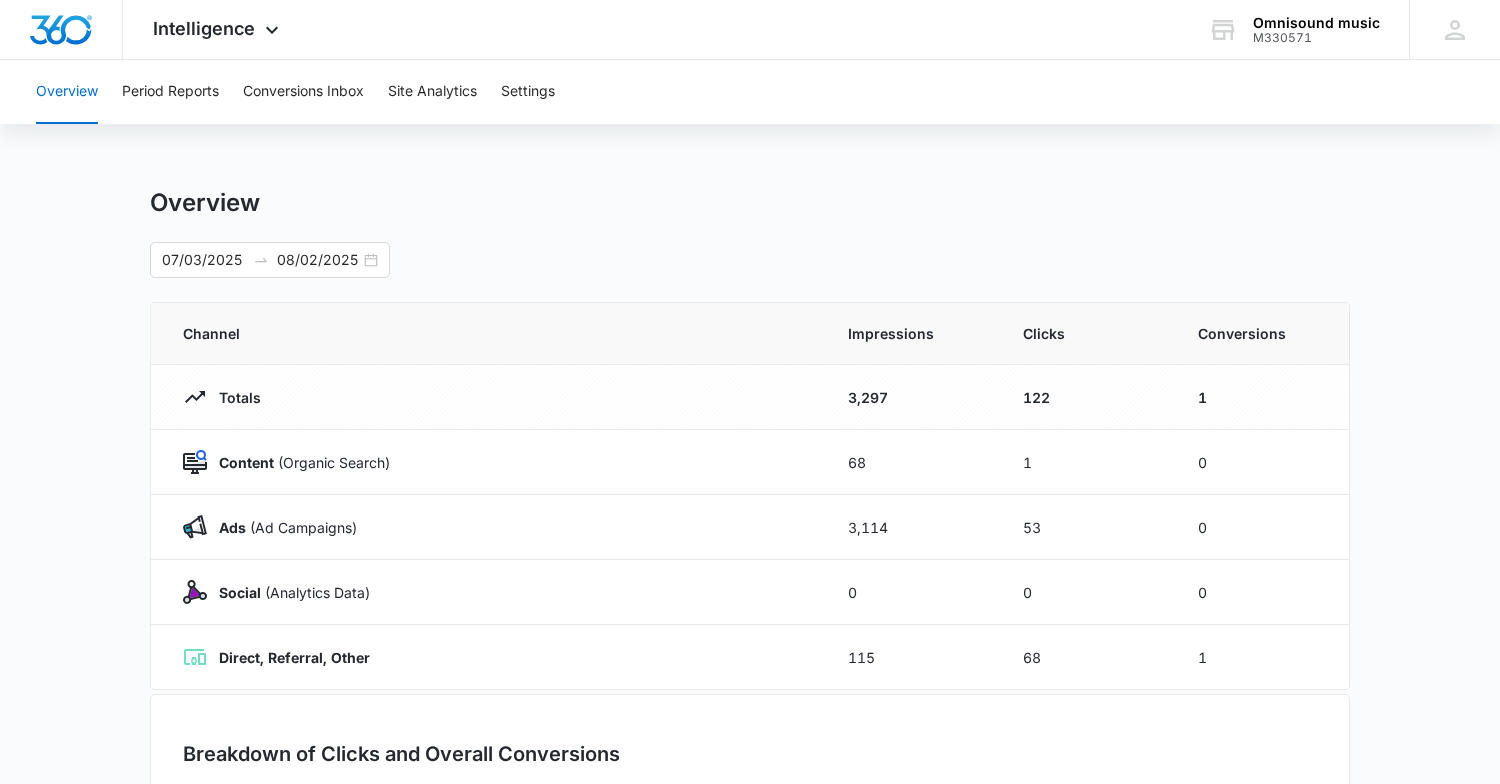 click on "Overview" at bounding box center [67, 92] 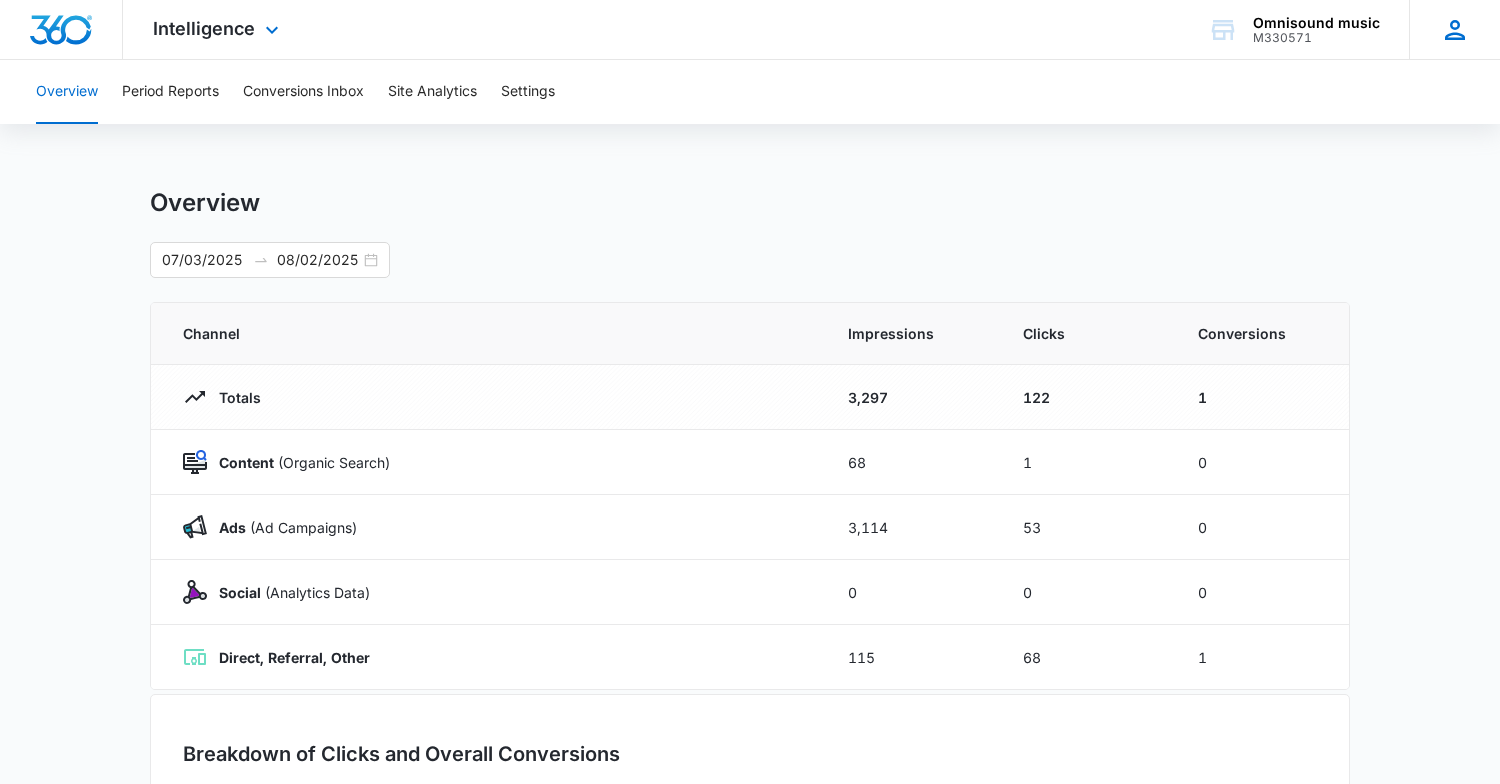 click 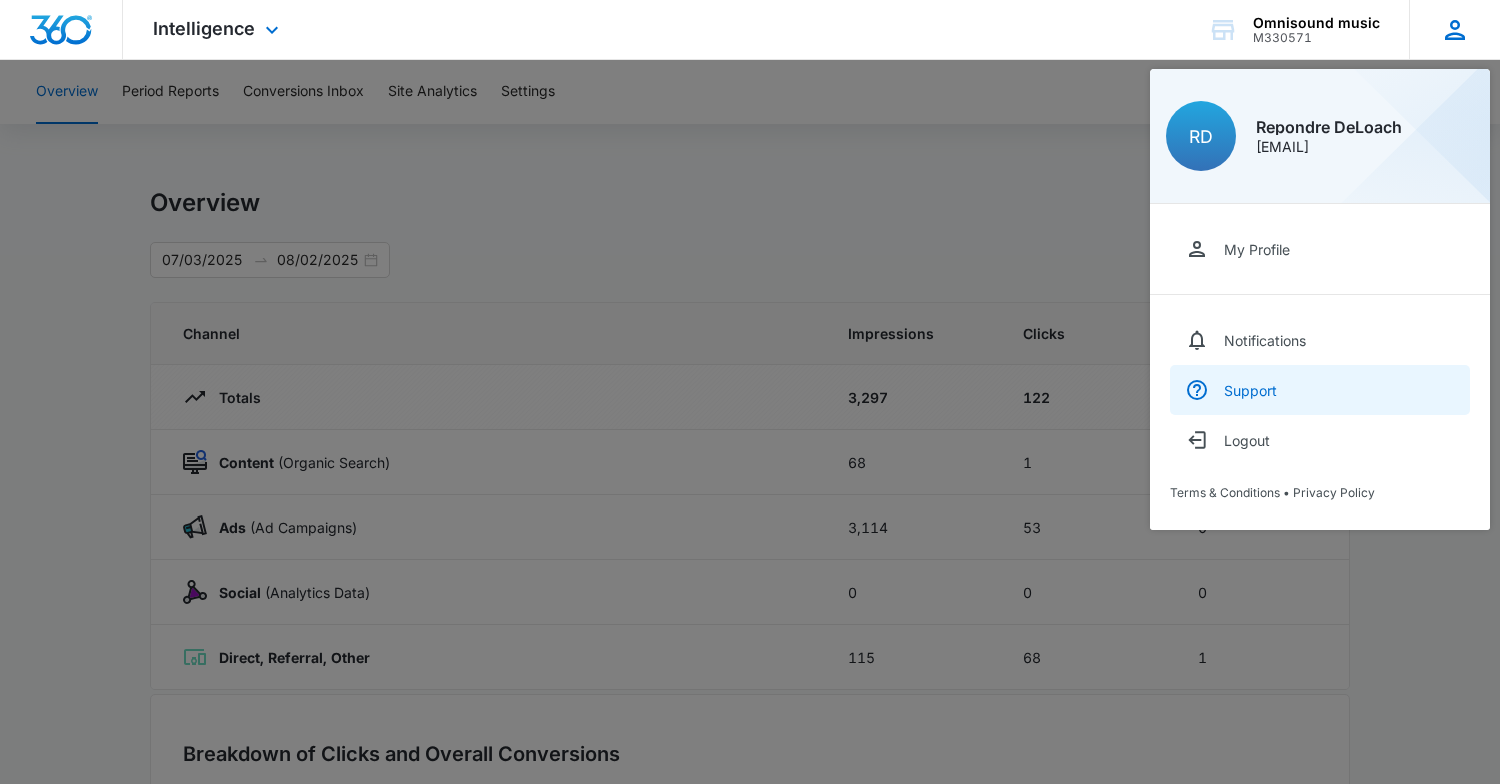 click on "Support" at bounding box center (1250, 390) 